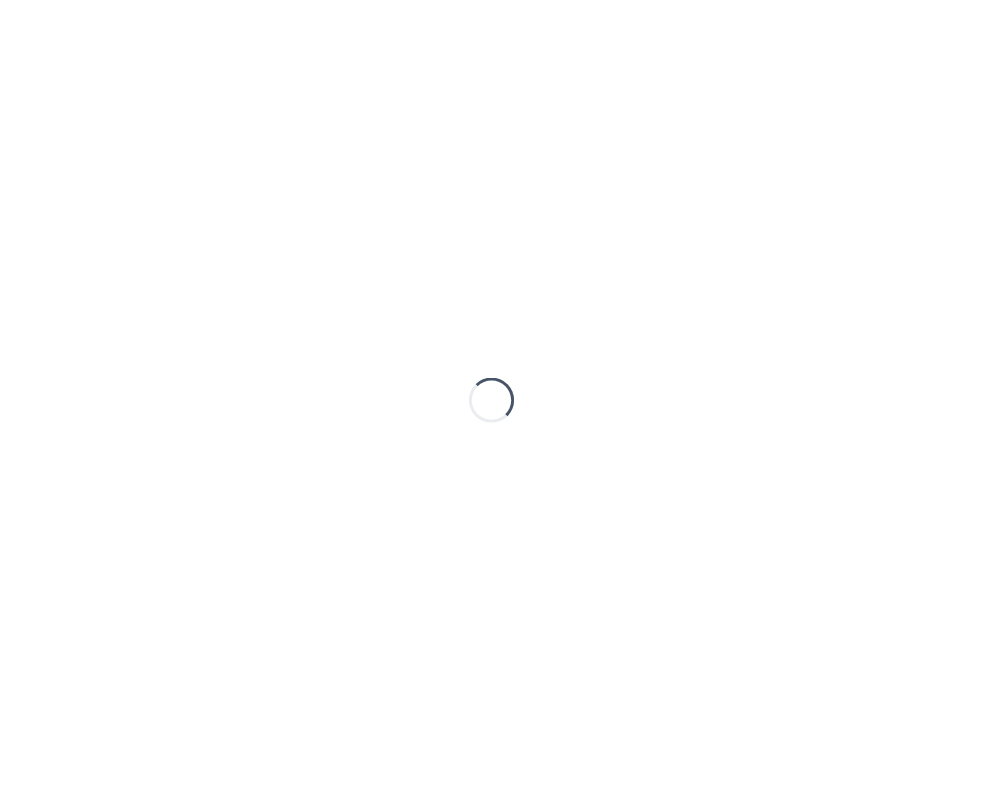 scroll, scrollTop: 0, scrollLeft: 0, axis: both 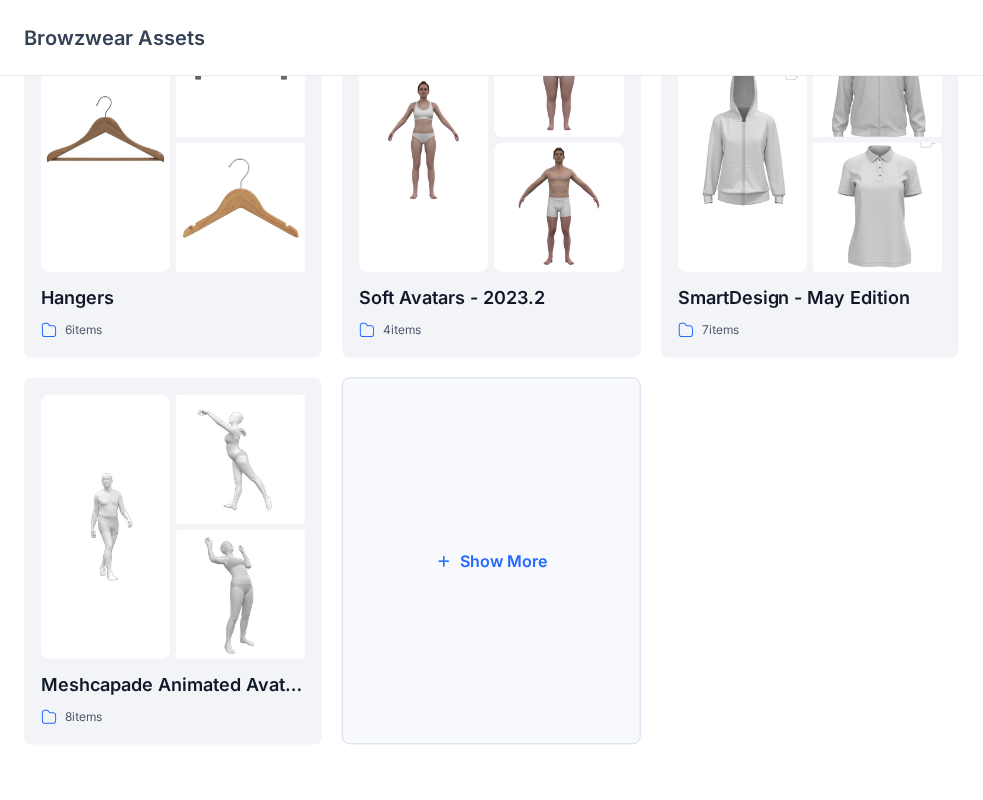 click on "Show More" at bounding box center [491, 561] 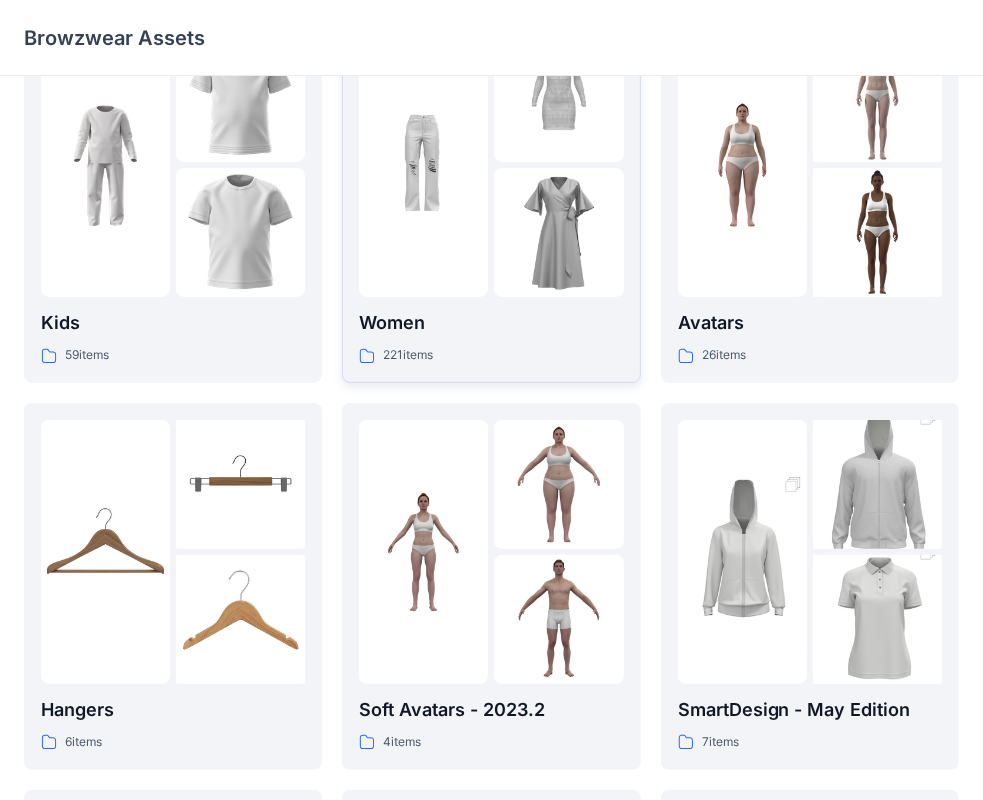 scroll, scrollTop: 0, scrollLeft: 0, axis: both 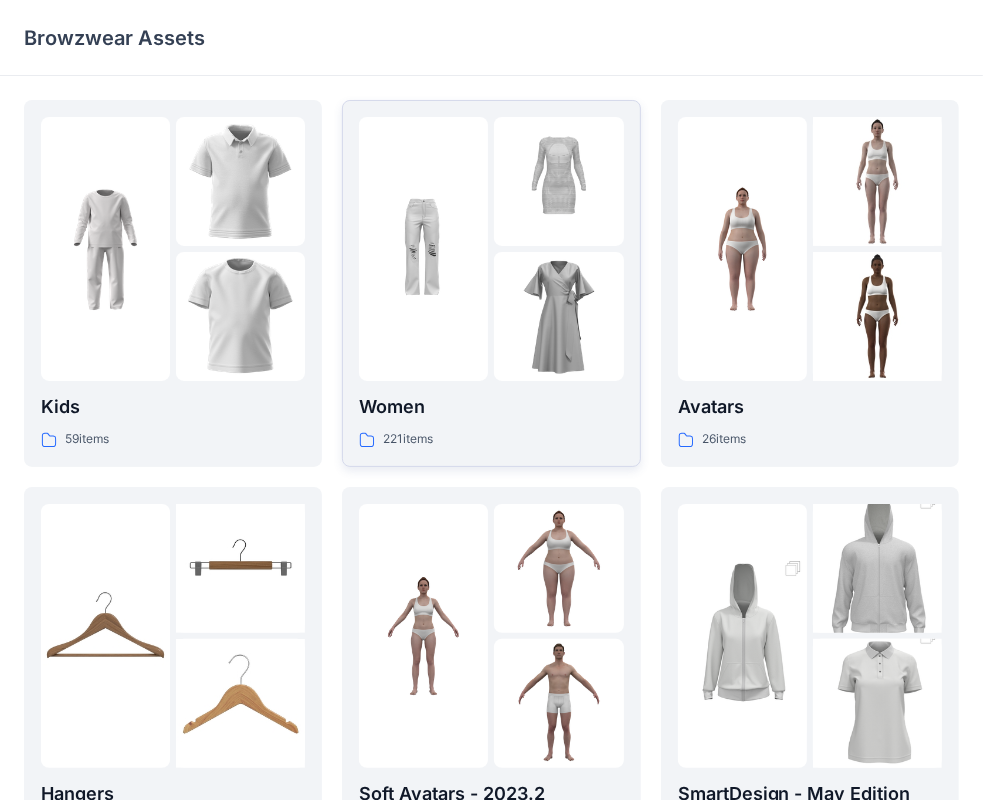click at bounding box center (423, 249) 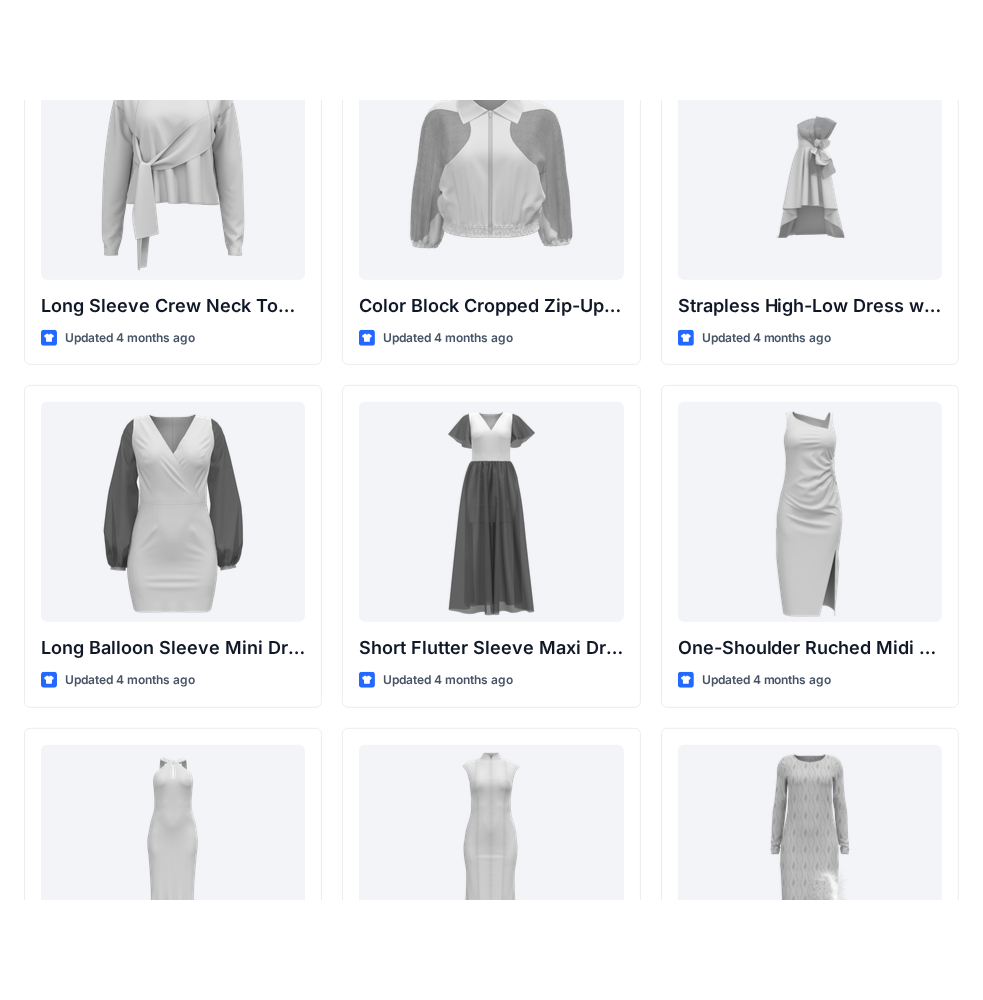 scroll, scrollTop: 0, scrollLeft: 0, axis: both 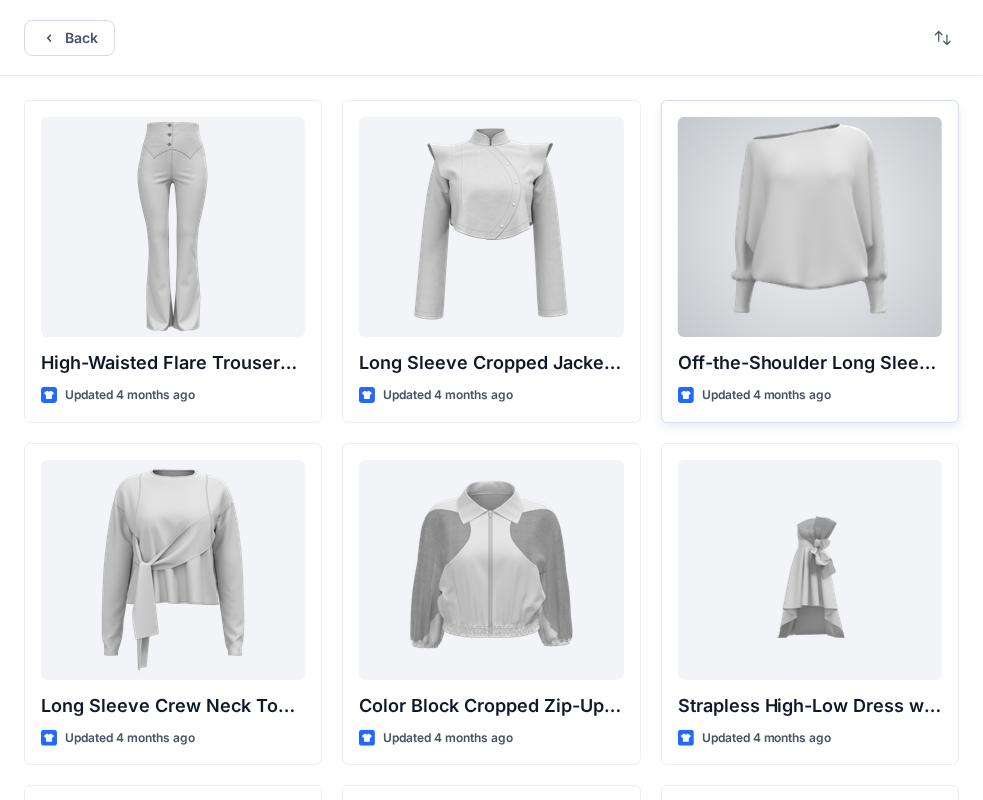 click at bounding box center [810, 227] 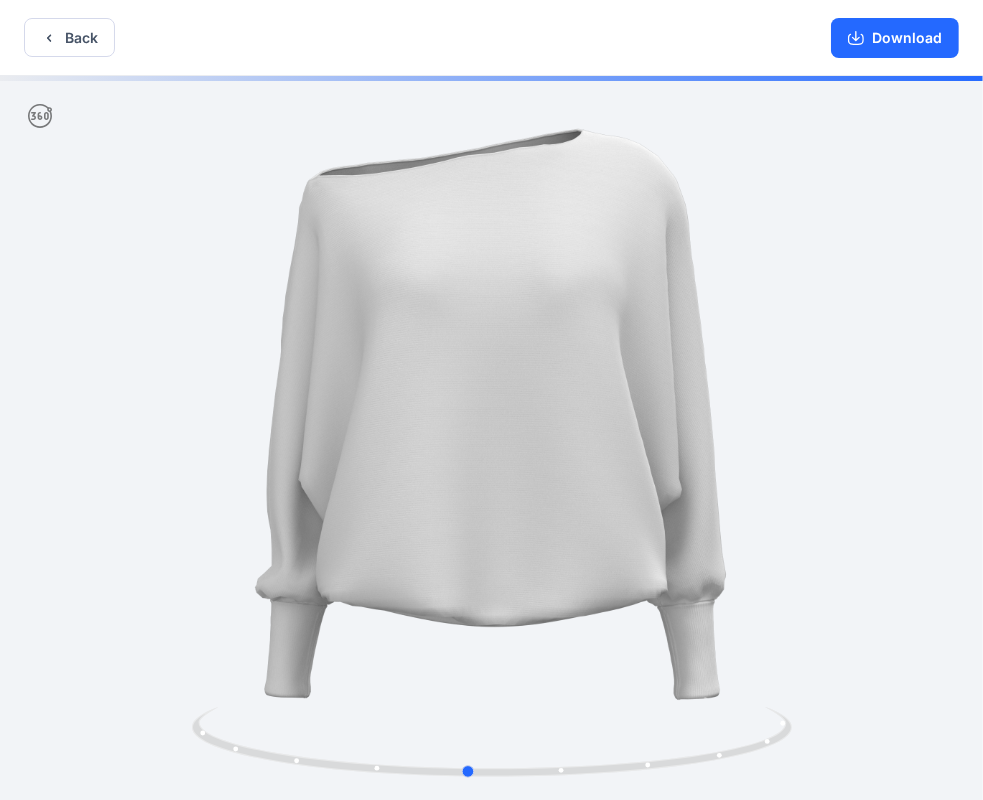 drag, startPoint x: 692, startPoint y: 348, endPoint x: 668, endPoint y: 316, distance: 40 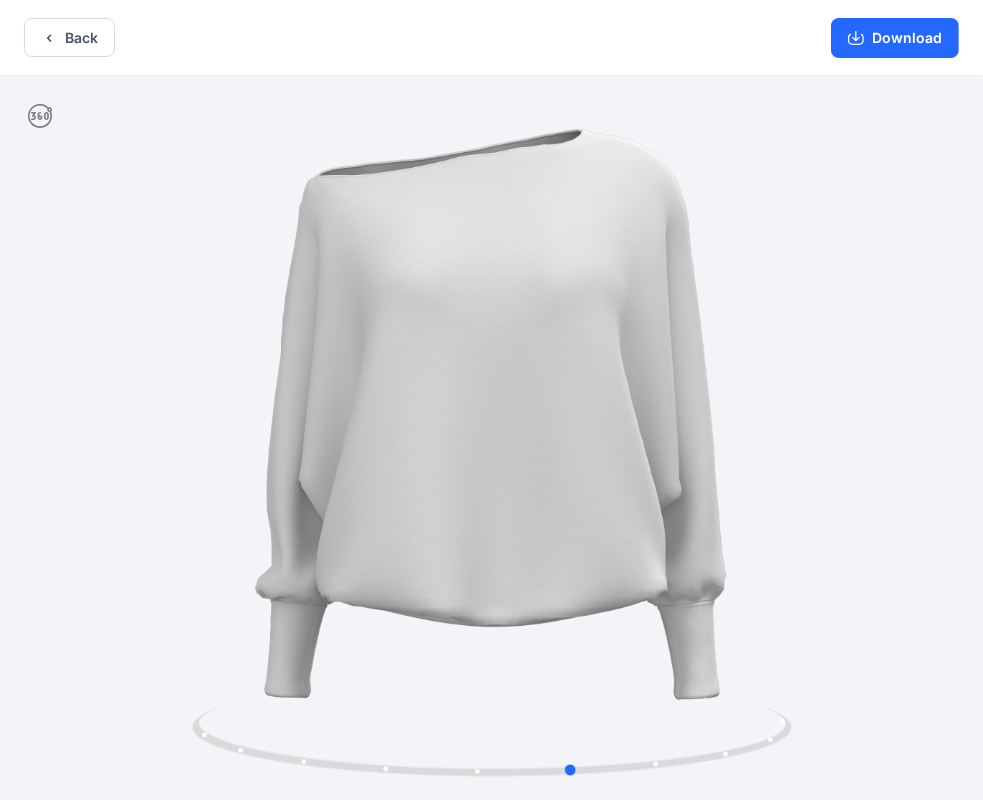 drag, startPoint x: 496, startPoint y: 452, endPoint x: 629, endPoint y: 393, distance: 145.49915 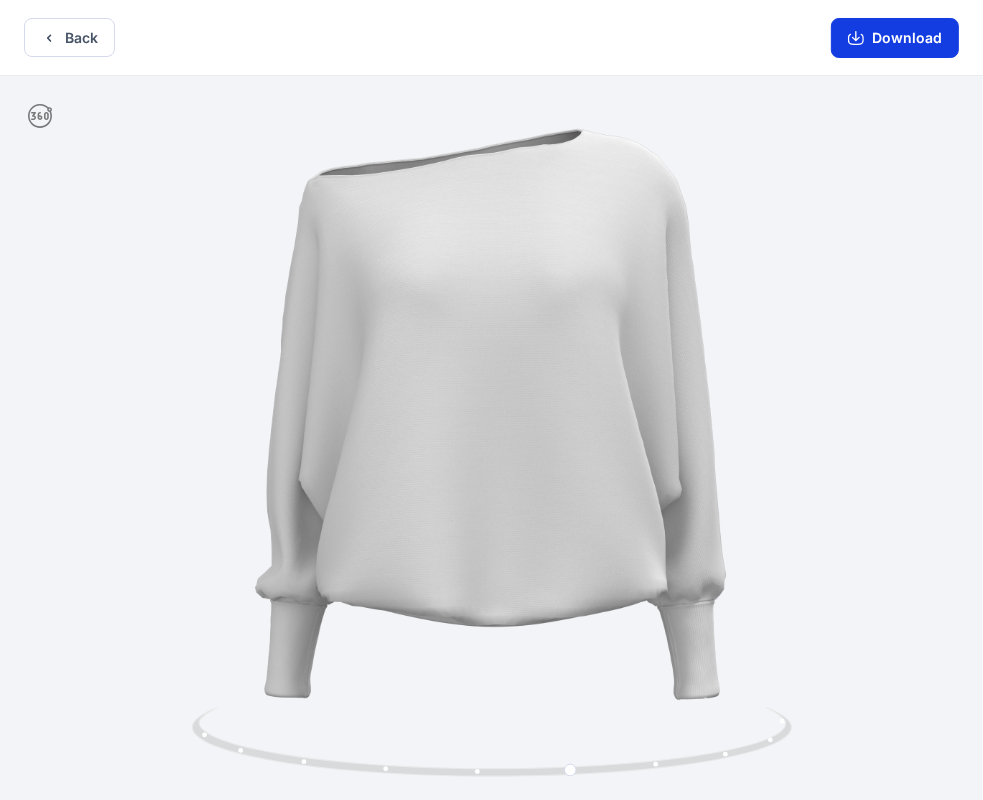 click on "Download" at bounding box center (895, 38) 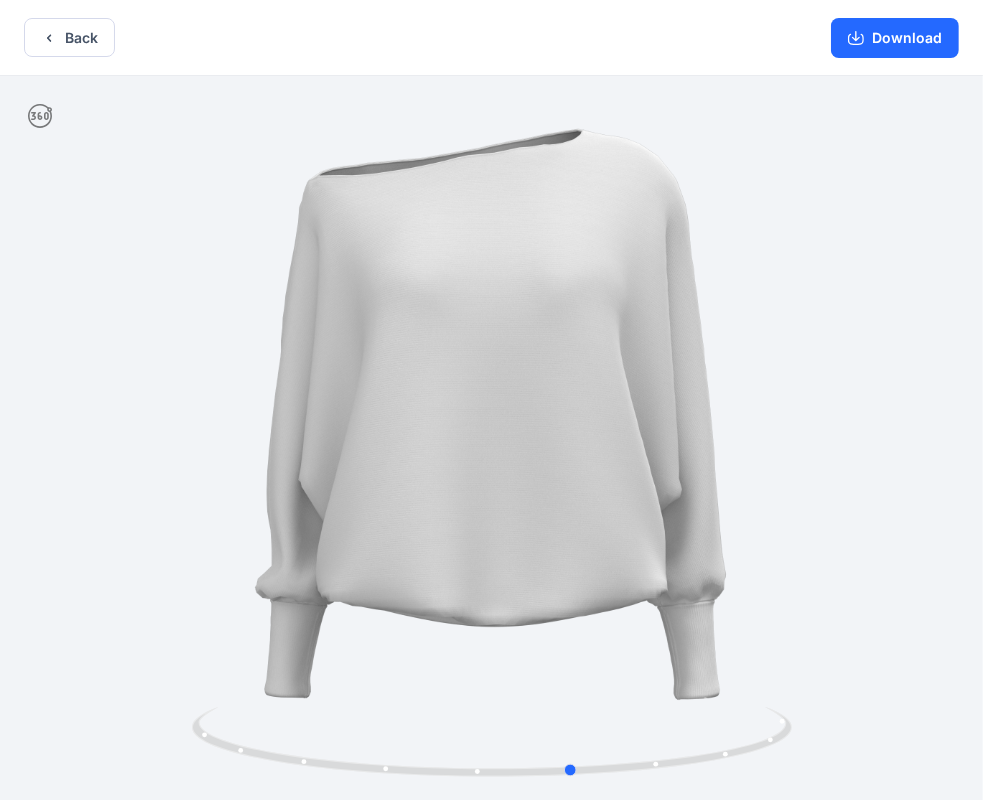 click at bounding box center (491, 440) 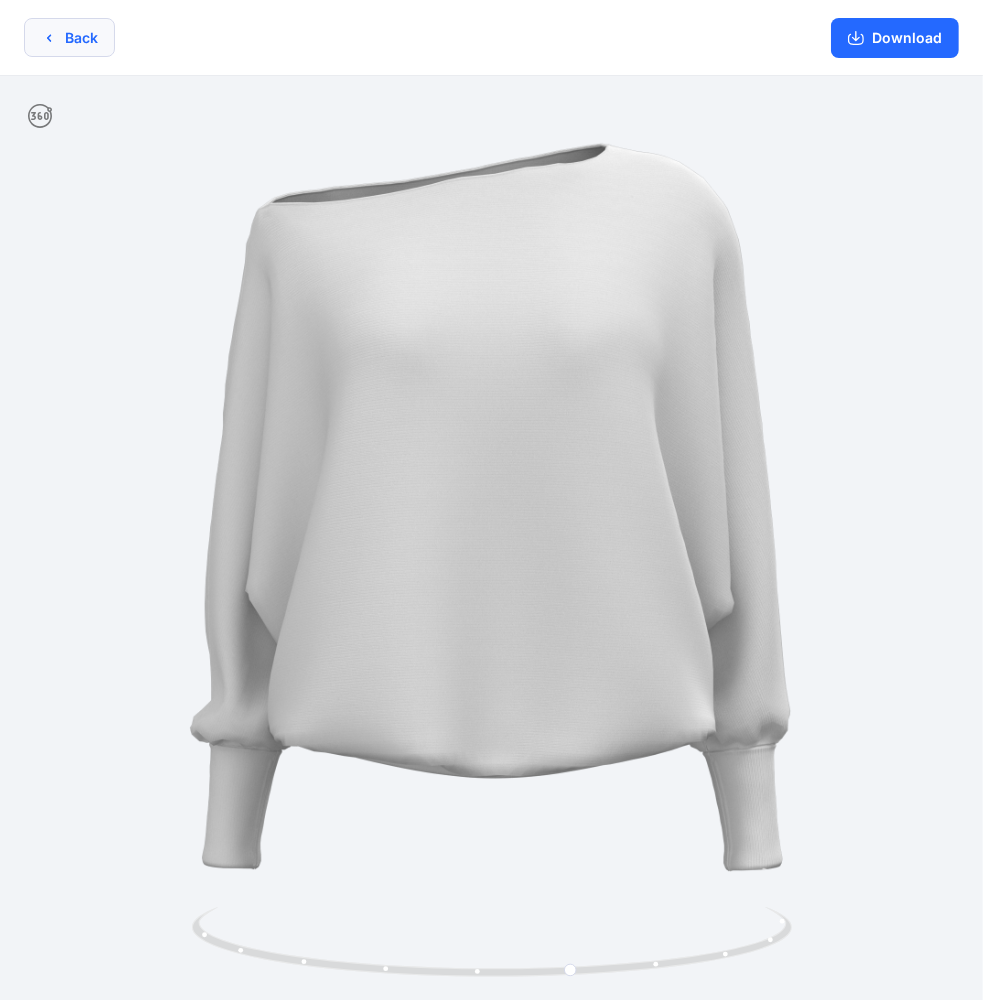 click 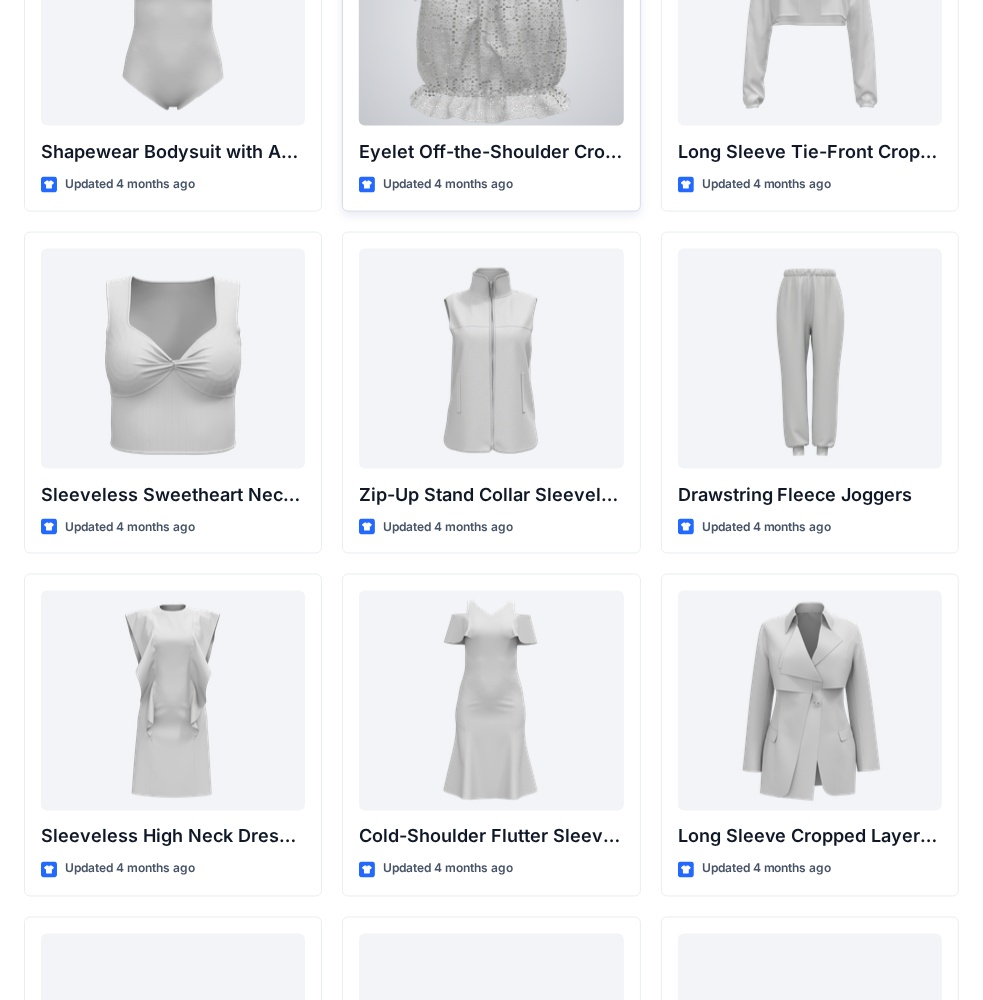 scroll, scrollTop: 6819, scrollLeft: 0, axis: vertical 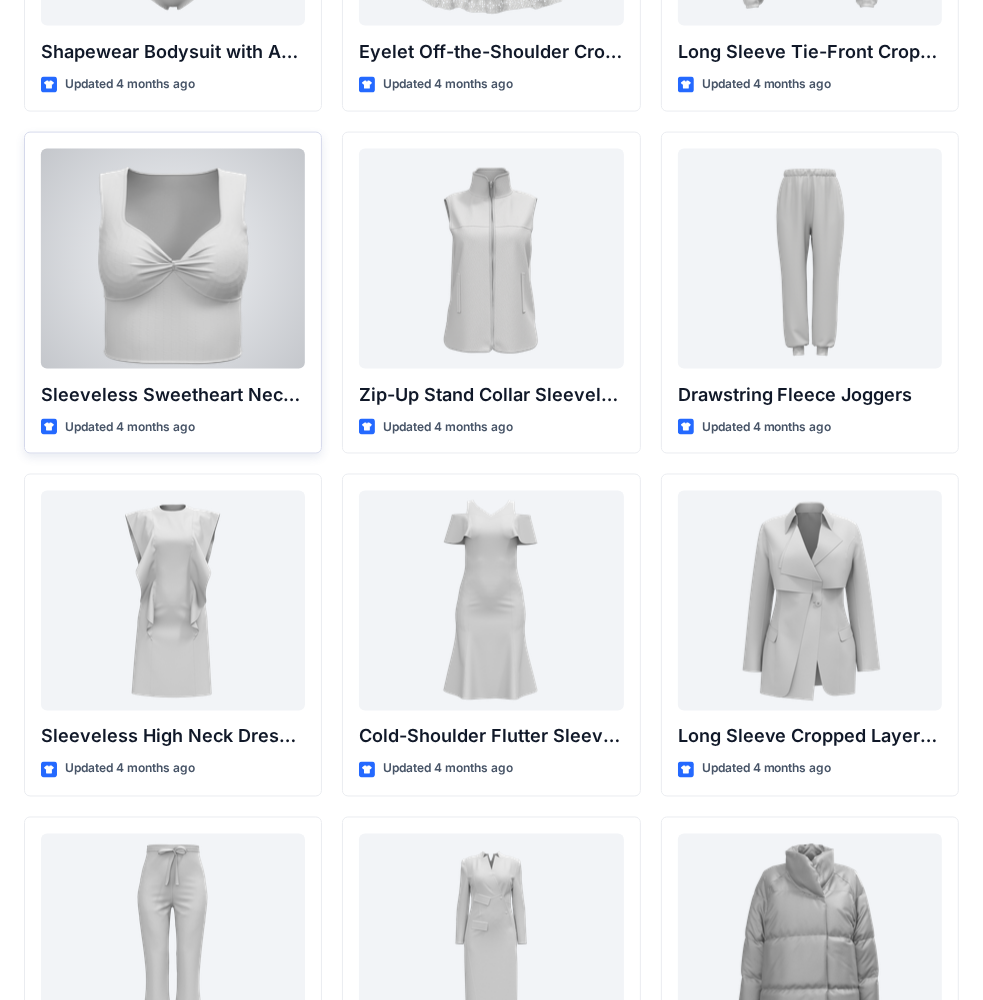 click at bounding box center [173, 259] 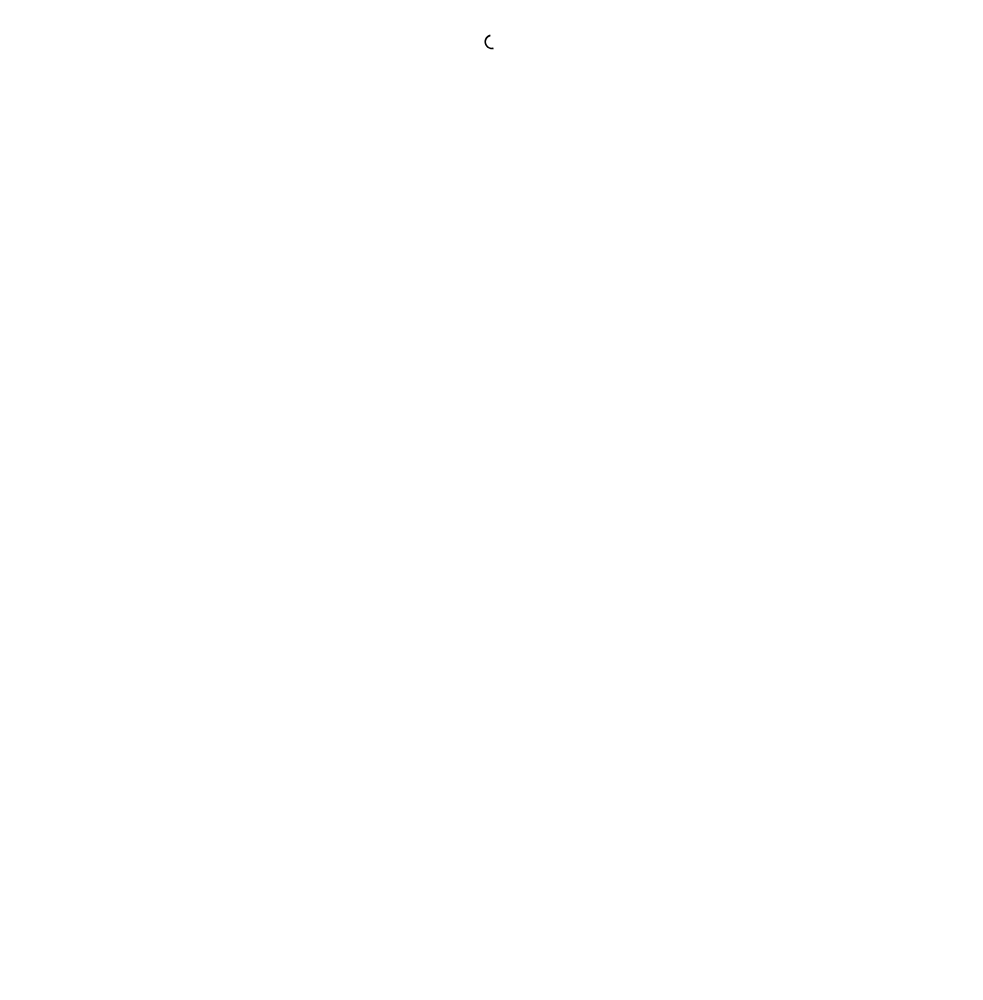 scroll, scrollTop: 0, scrollLeft: 0, axis: both 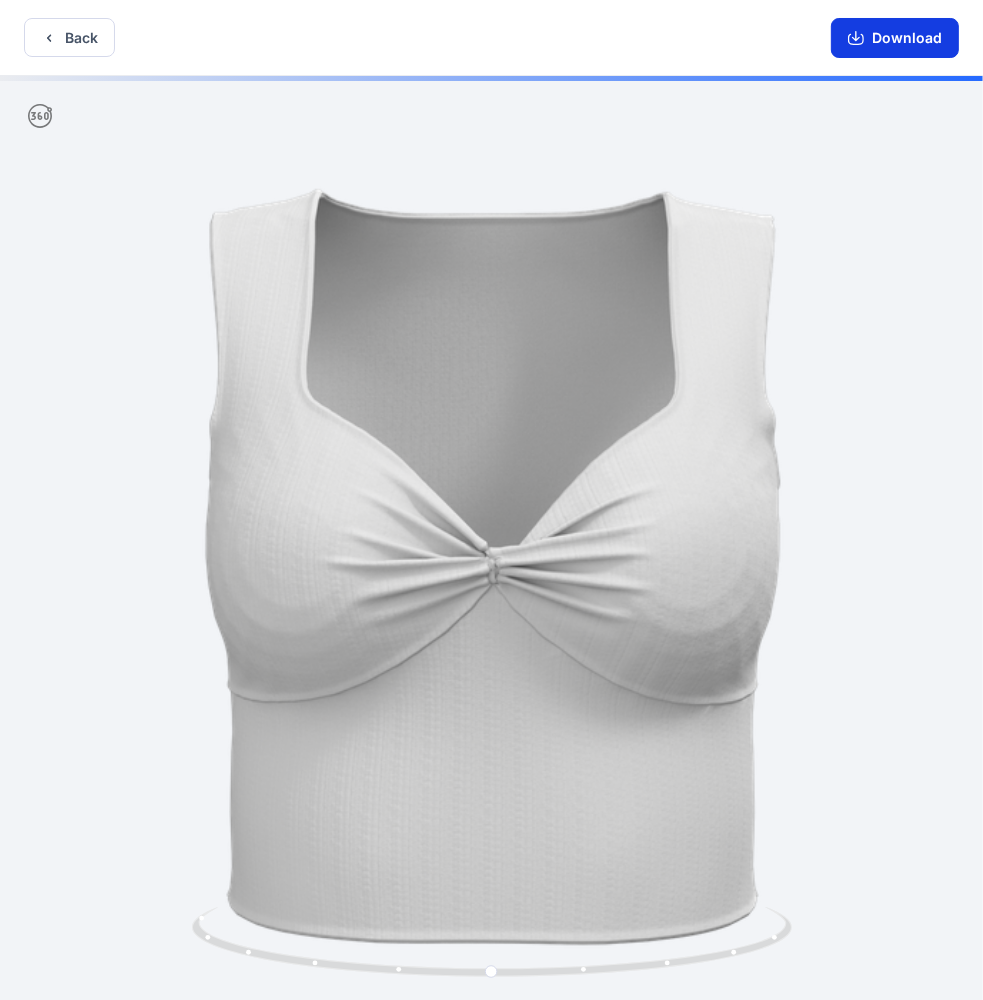 click 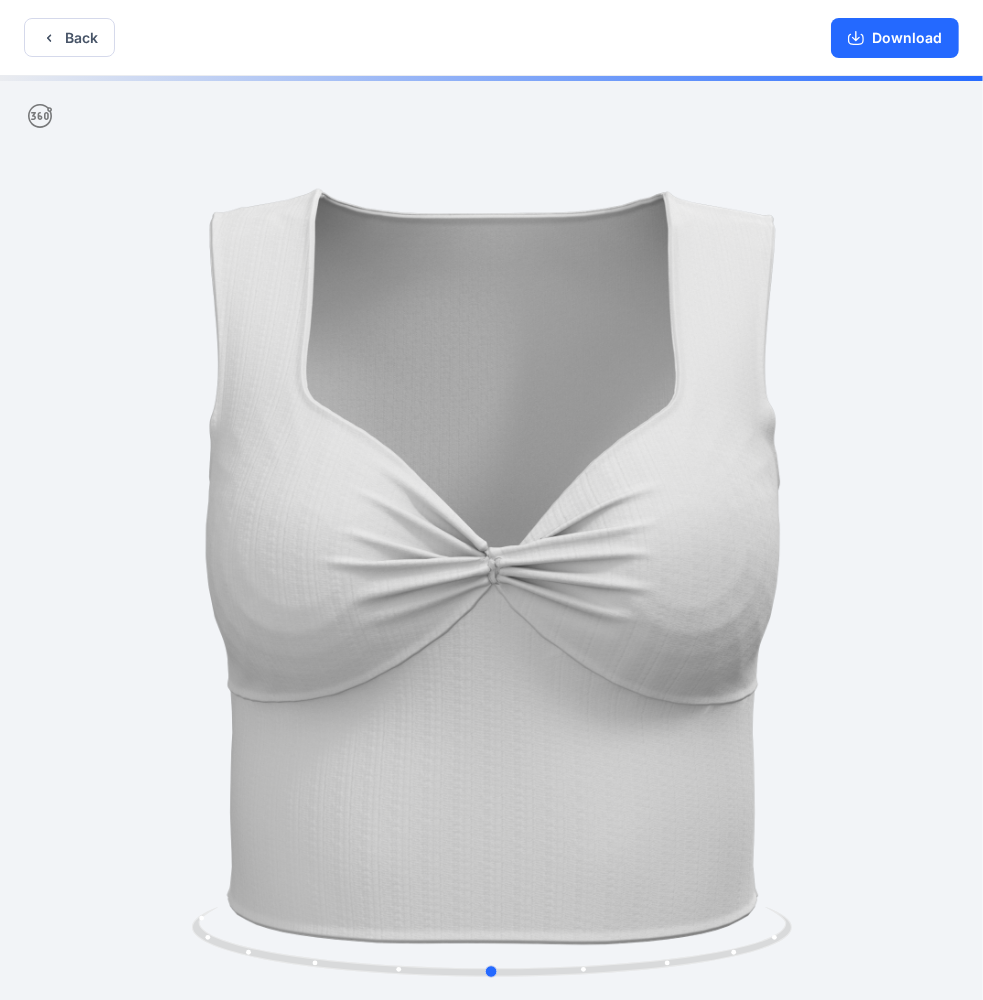 click at bounding box center (491, 540) 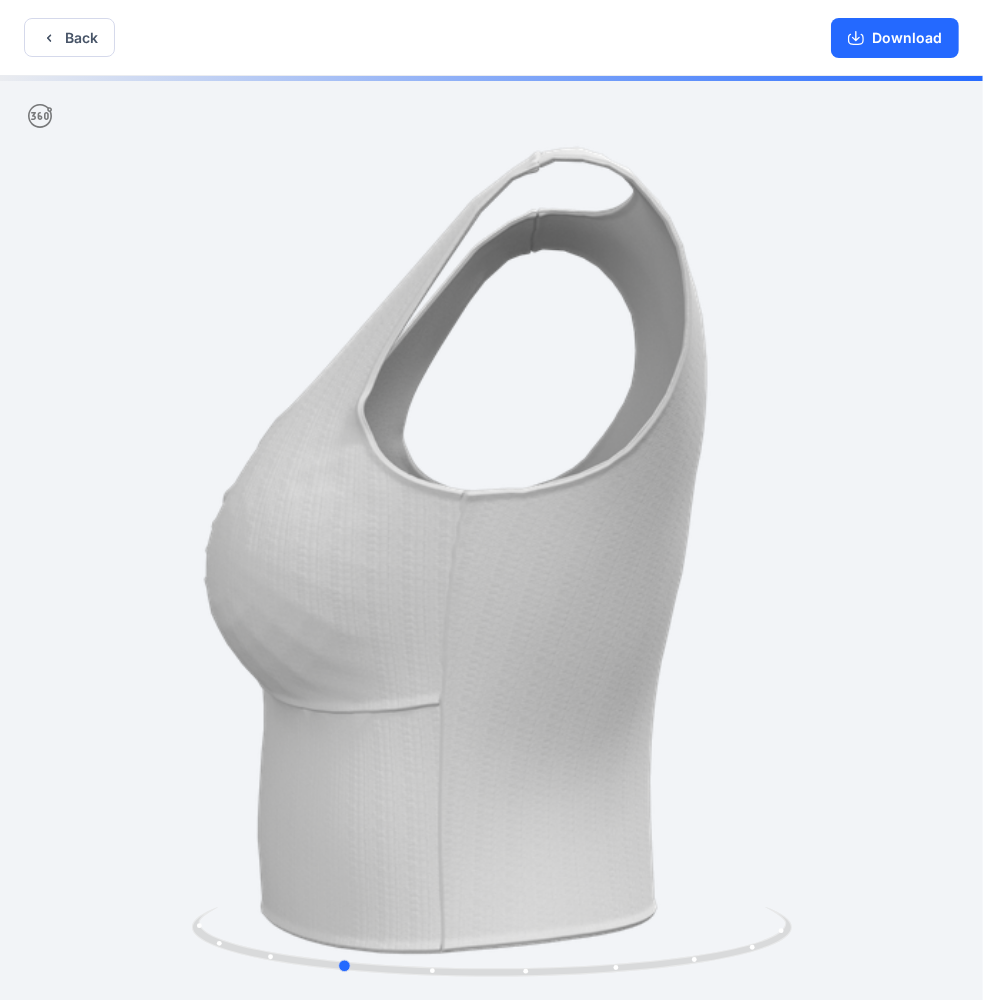 drag, startPoint x: 540, startPoint y: 404, endPoint x: 388, endPoint y: 349, distance: 161.64467 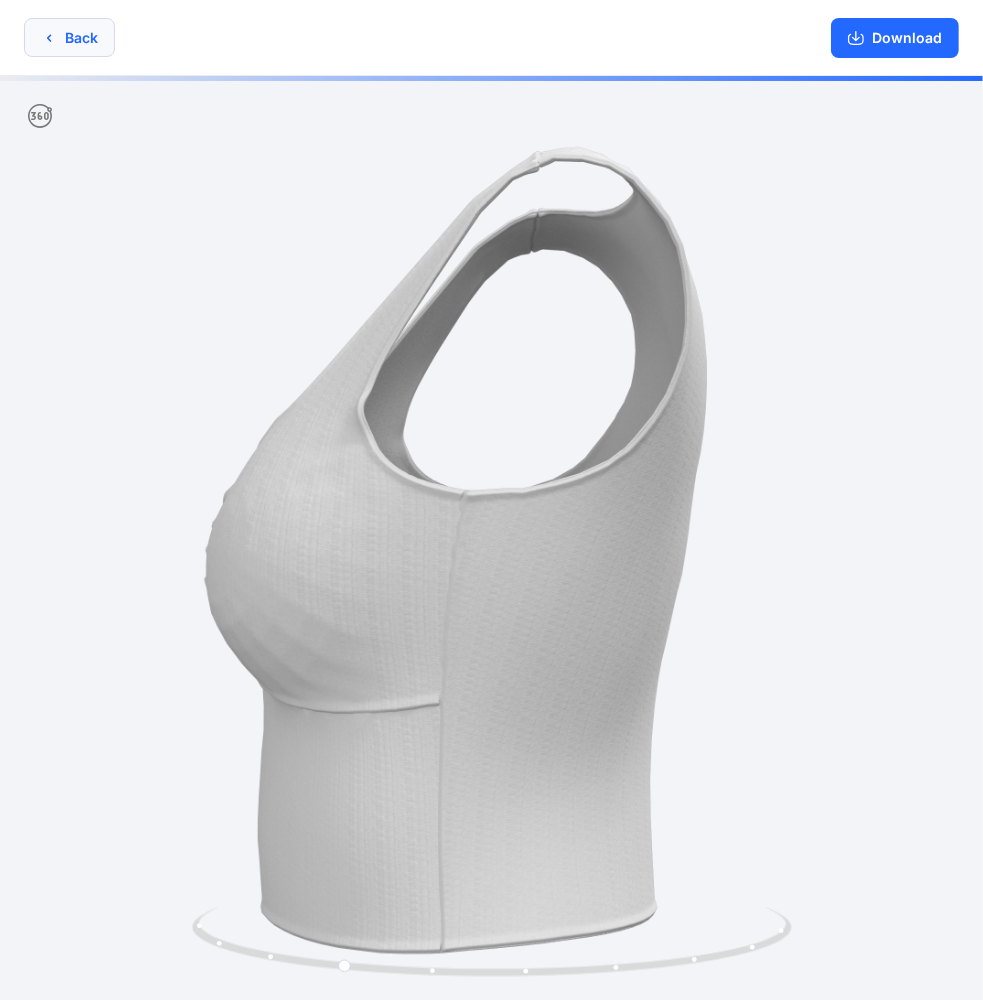 click on "Back" at bounding box center (69, 37) 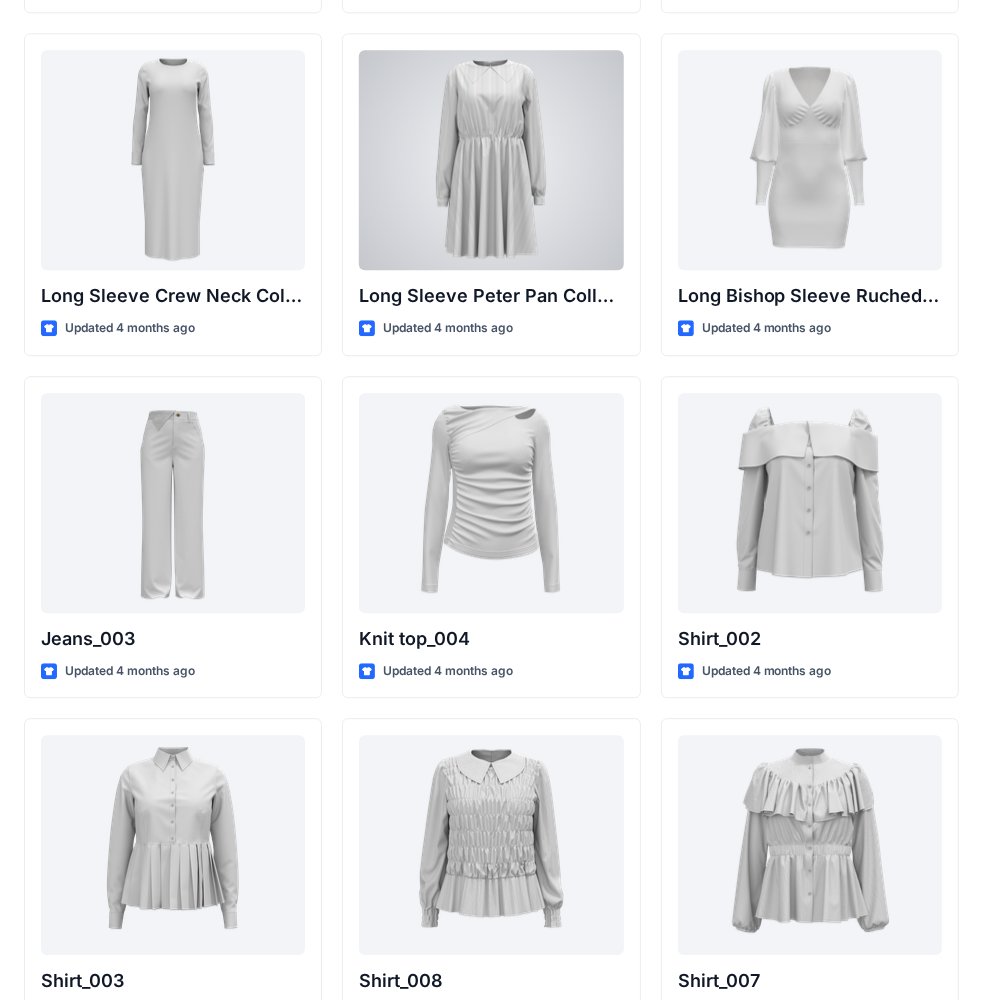 scroll, scrollTop: 8488, scrollLeft: 0, axis: vertical 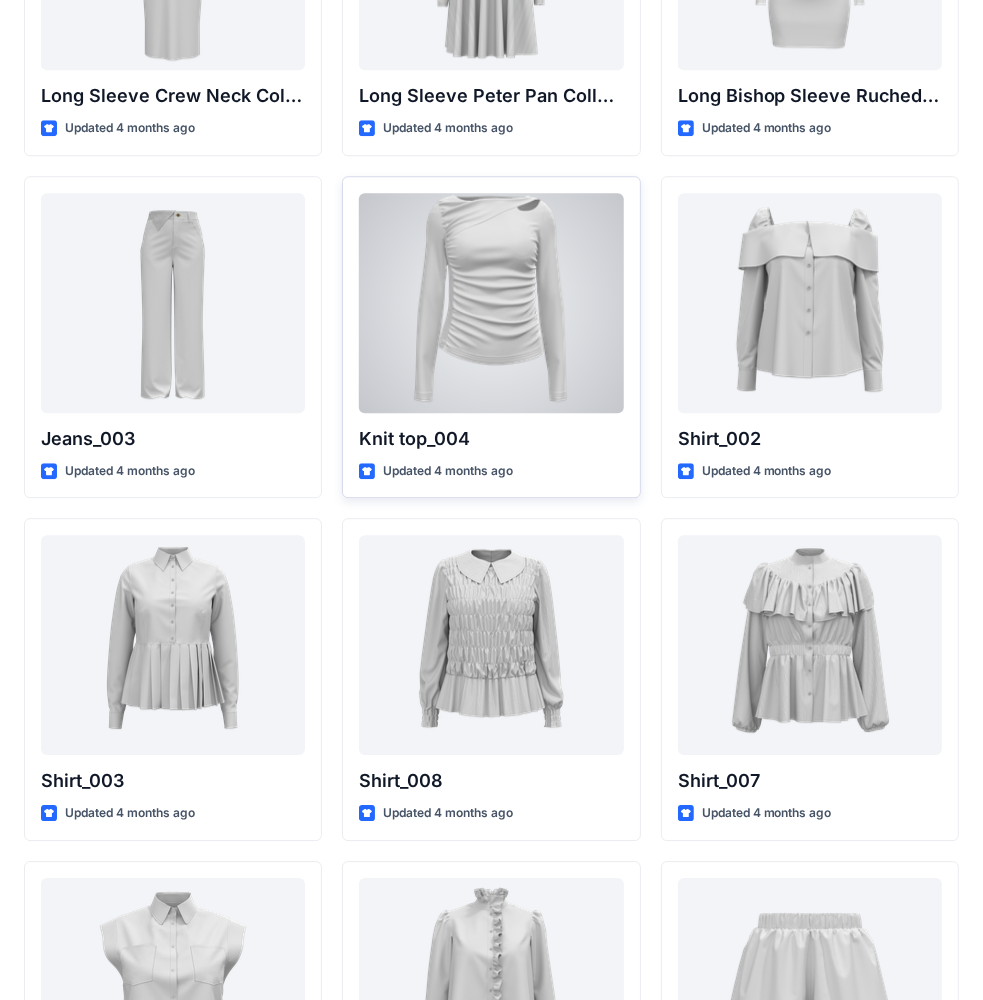 click at bounding box center (491, 303) 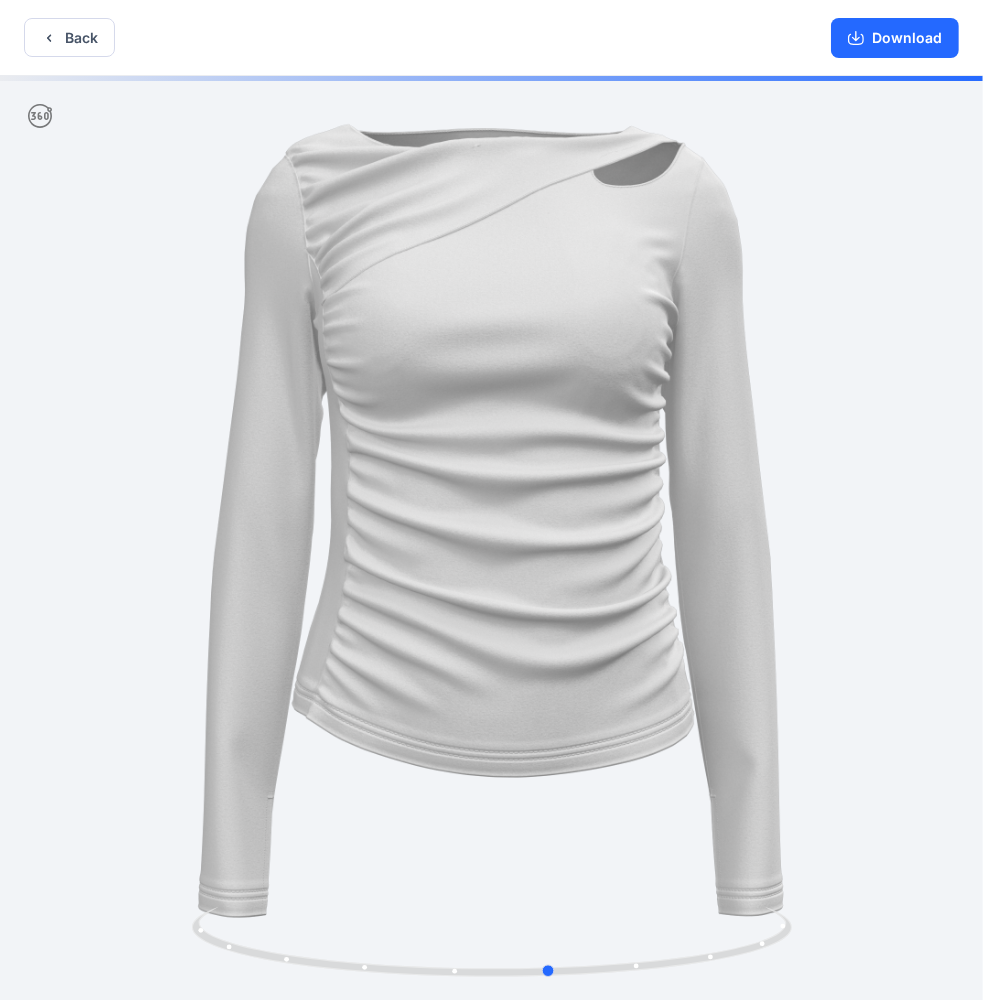 drag, startPoint x: 579, startPoint y: 452, endPoint x: 638, endPoint y: 417, distance: 68.60029 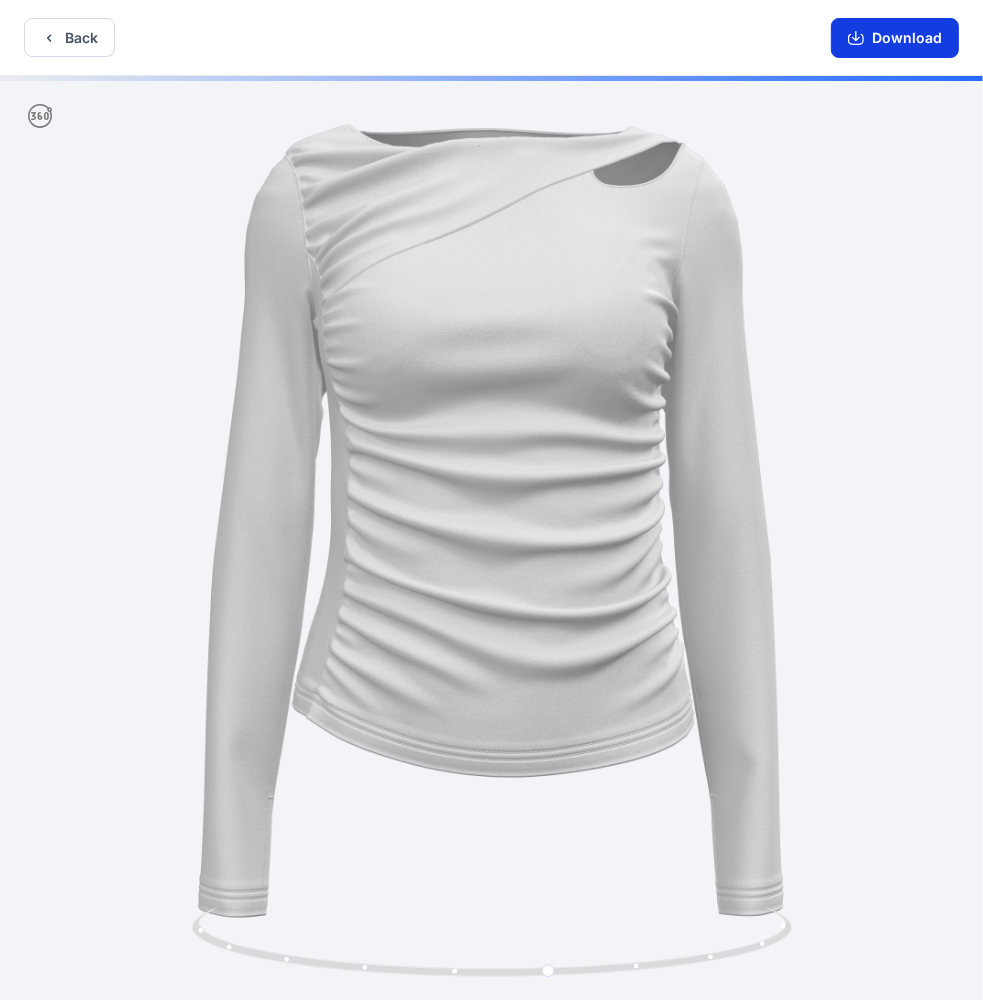 click 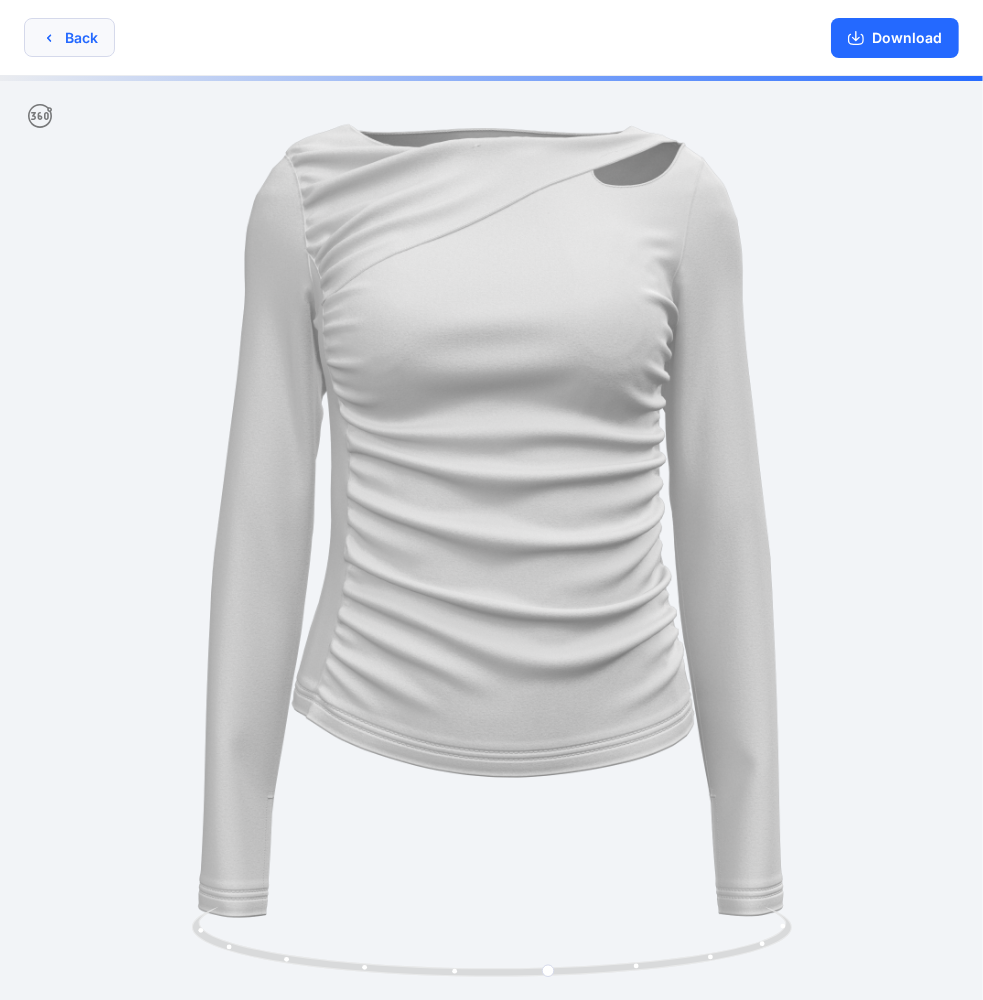 click on "Back" at bounding box center (69, 37) 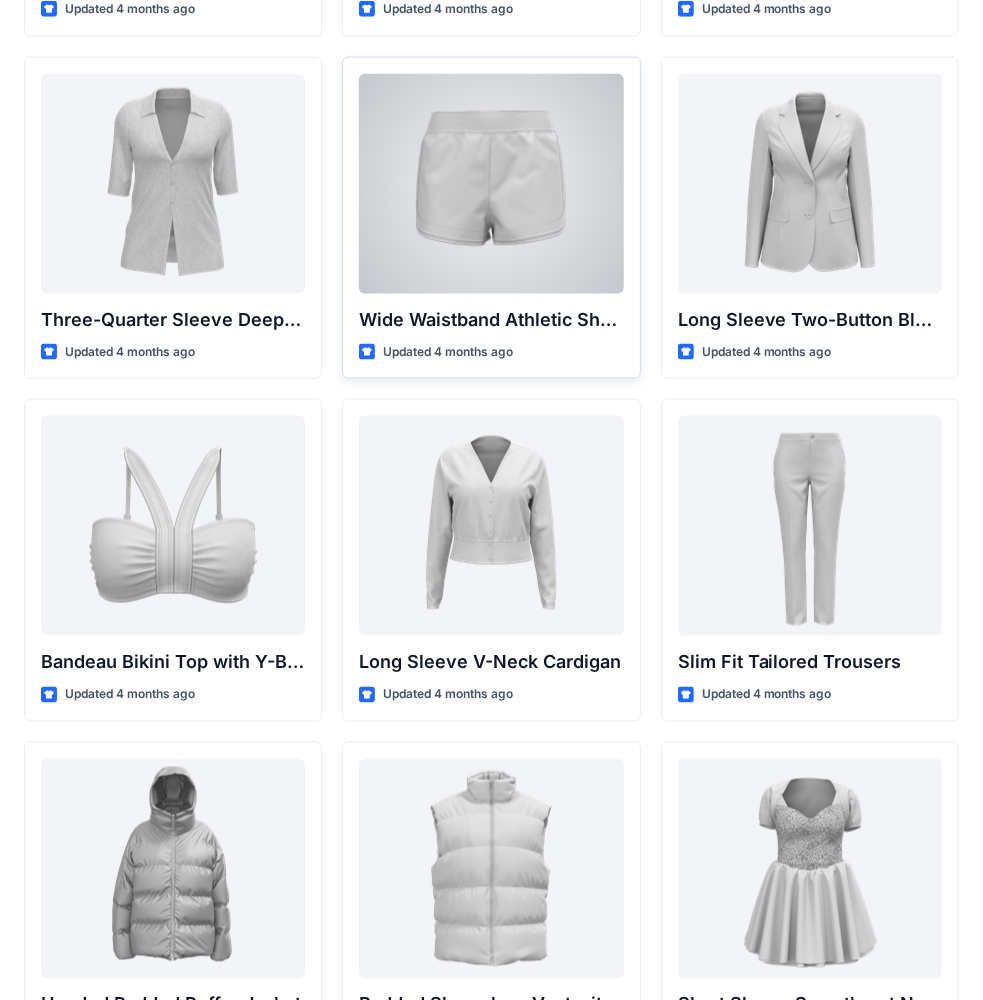 scroll, scrollTop: 1556, scrollLeft: 0, axis: vertical 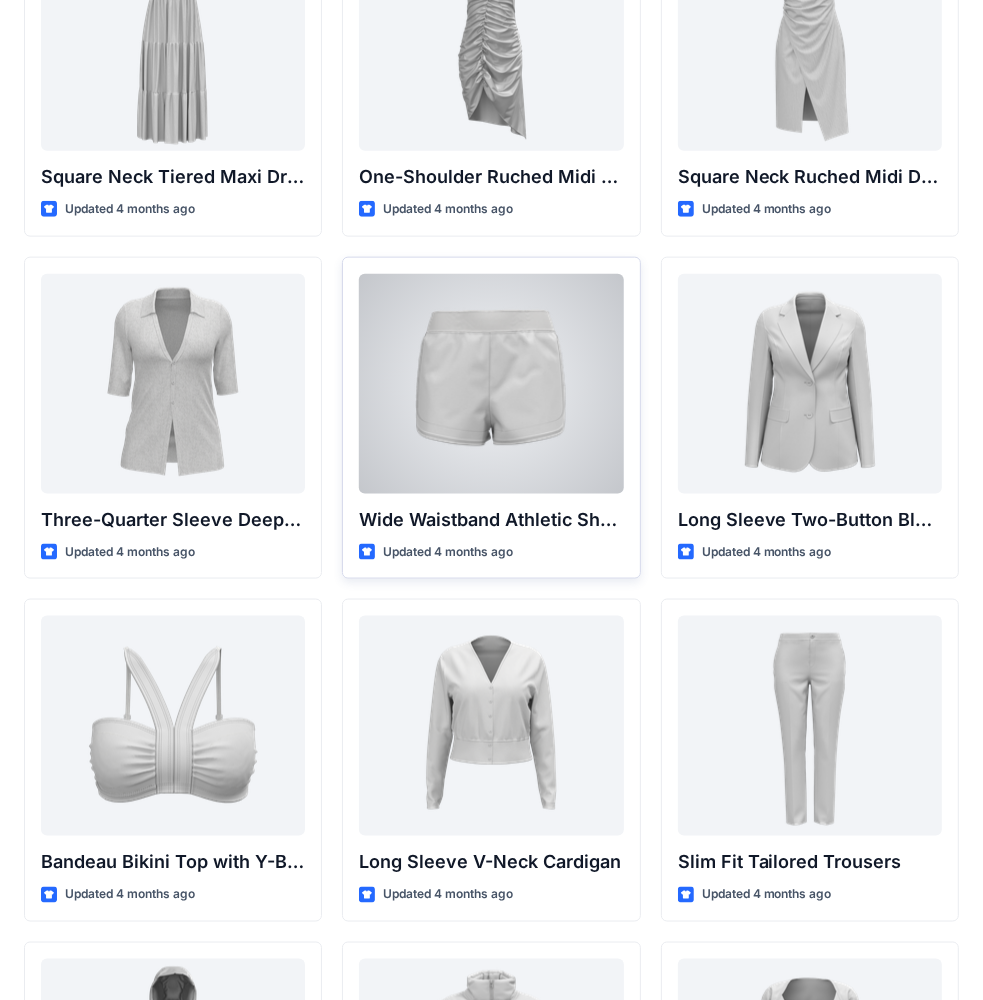 click at bounding box center (491, 384) 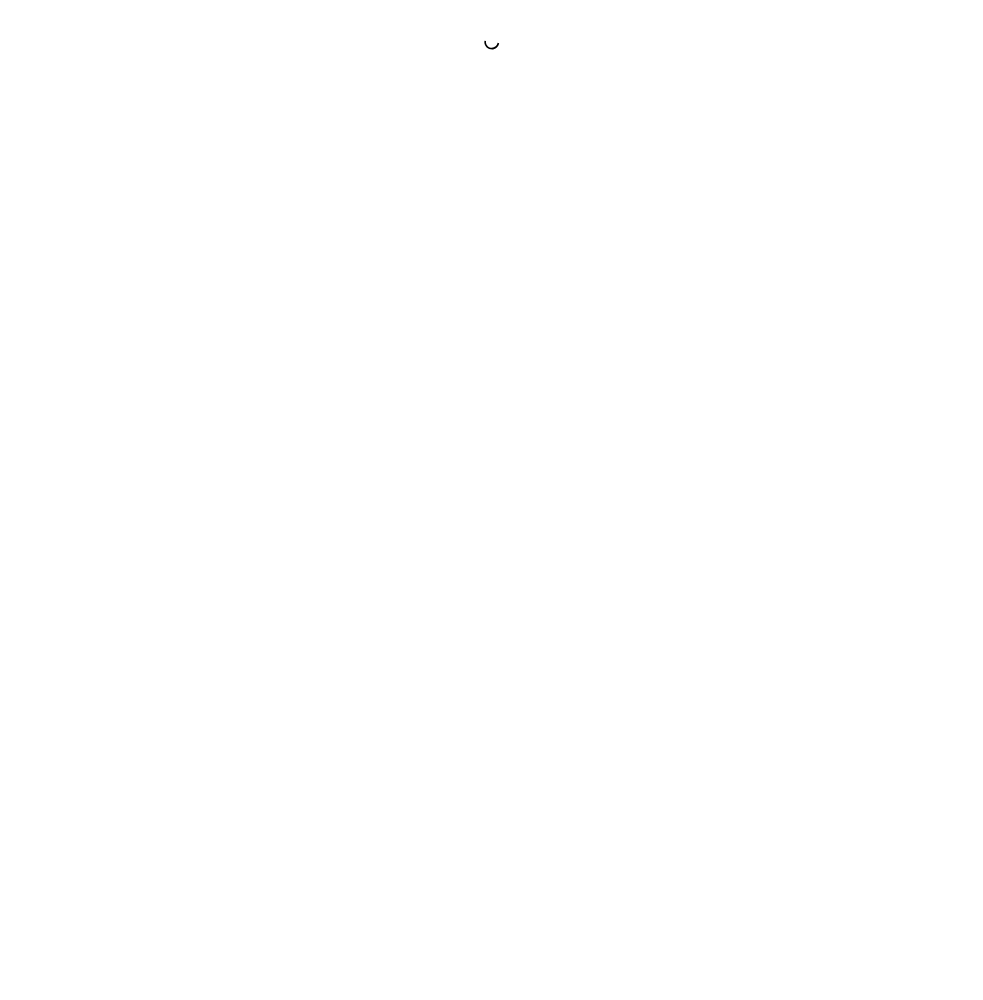 scroll, scrollTop: 0, scrollLeft: 0, axis: both 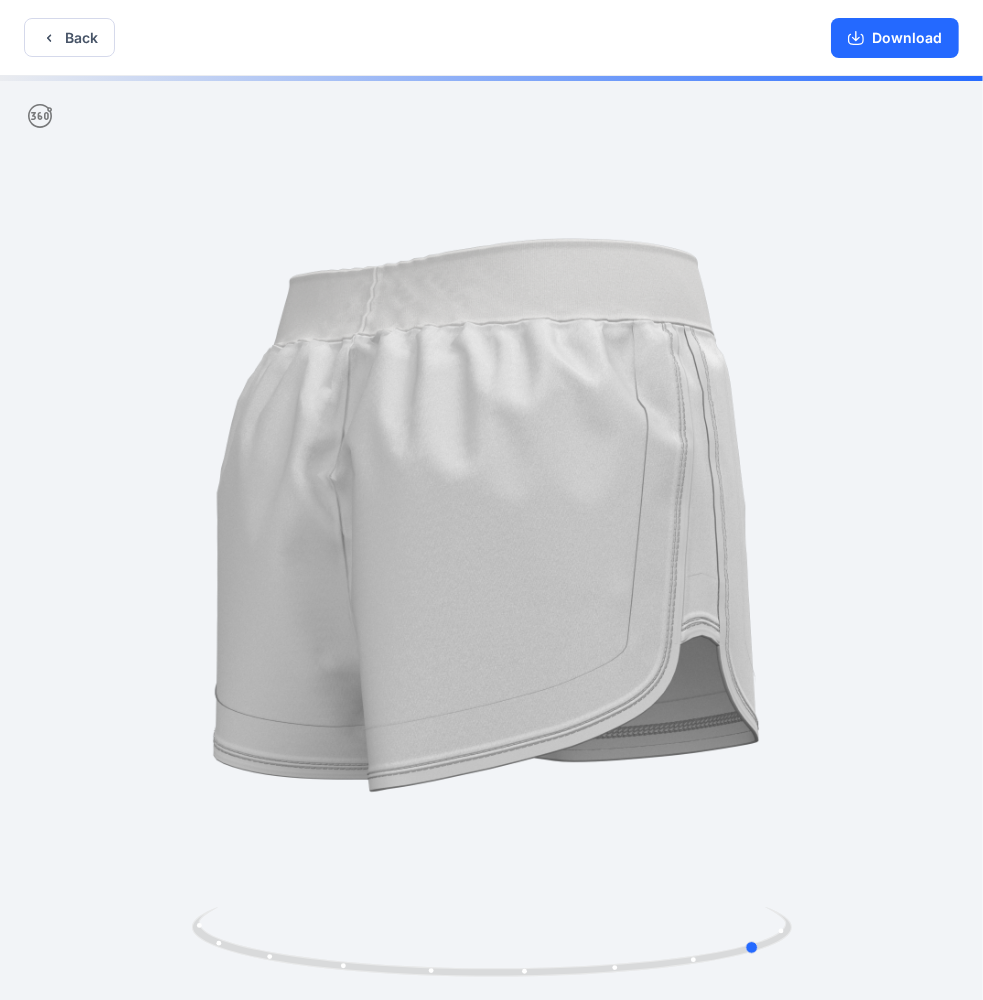 drag, startPoint x: 604, startPoint y: 307, endPoint x: 444, endPoint y: 360, distance: 168.5497 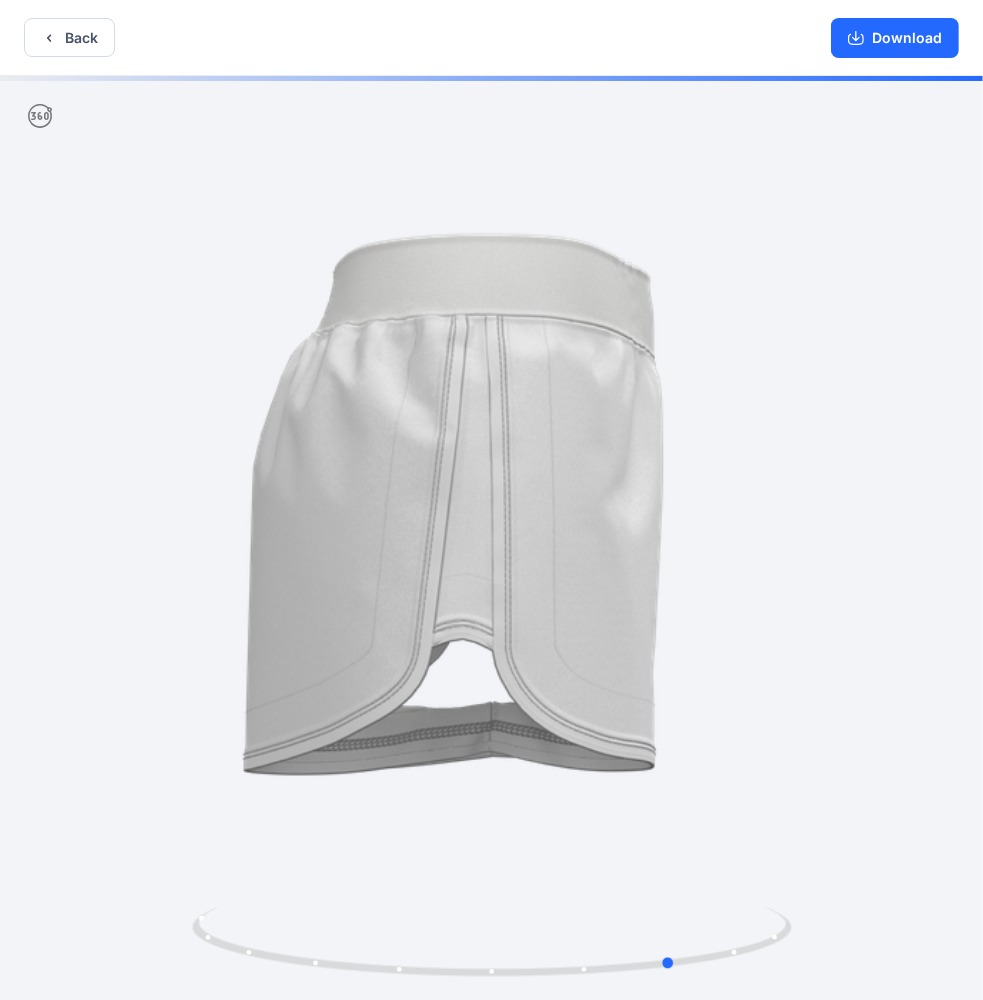 drag, startPoint x: 634, startPoint y: 504, endPoint x: 364, endPoint y: 488, distance: 270.47366 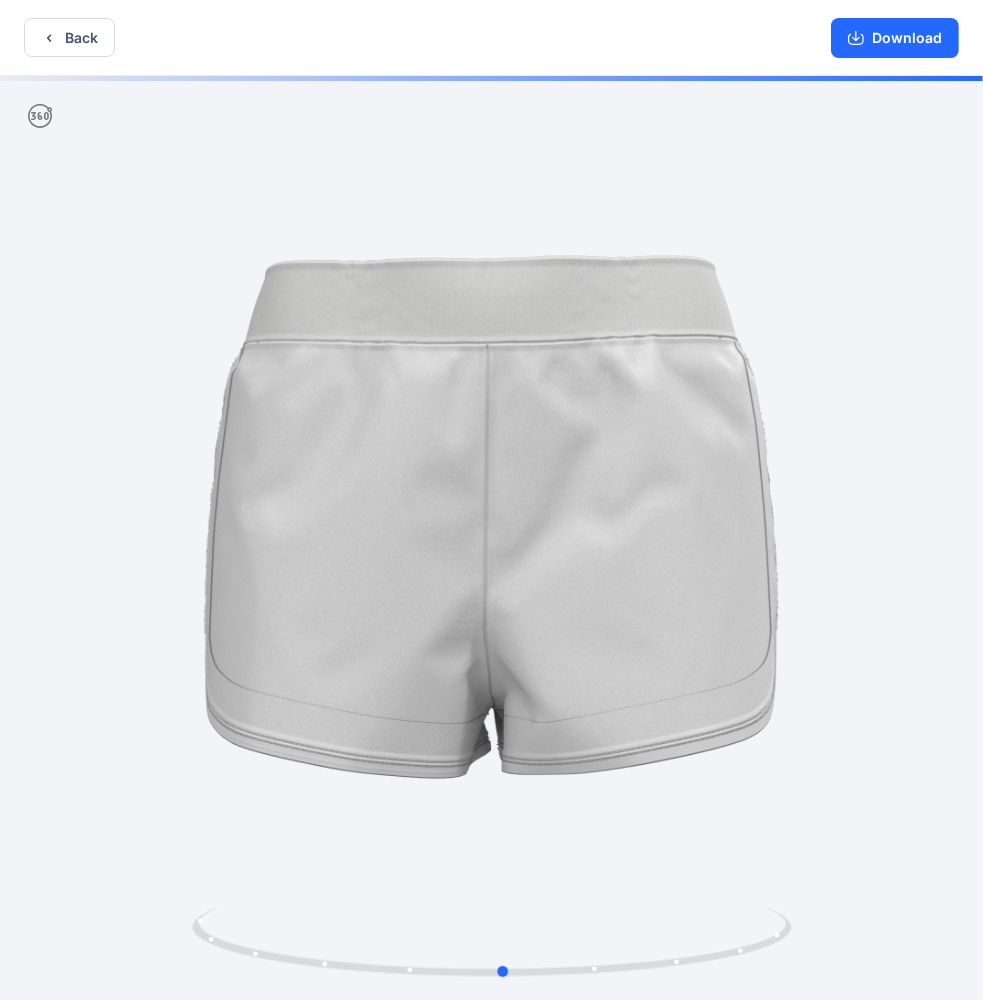 drag, startPoint x: 356, startPoint y: 468, endPoint x: 797, endPoint y: 427, distance: 442.9018 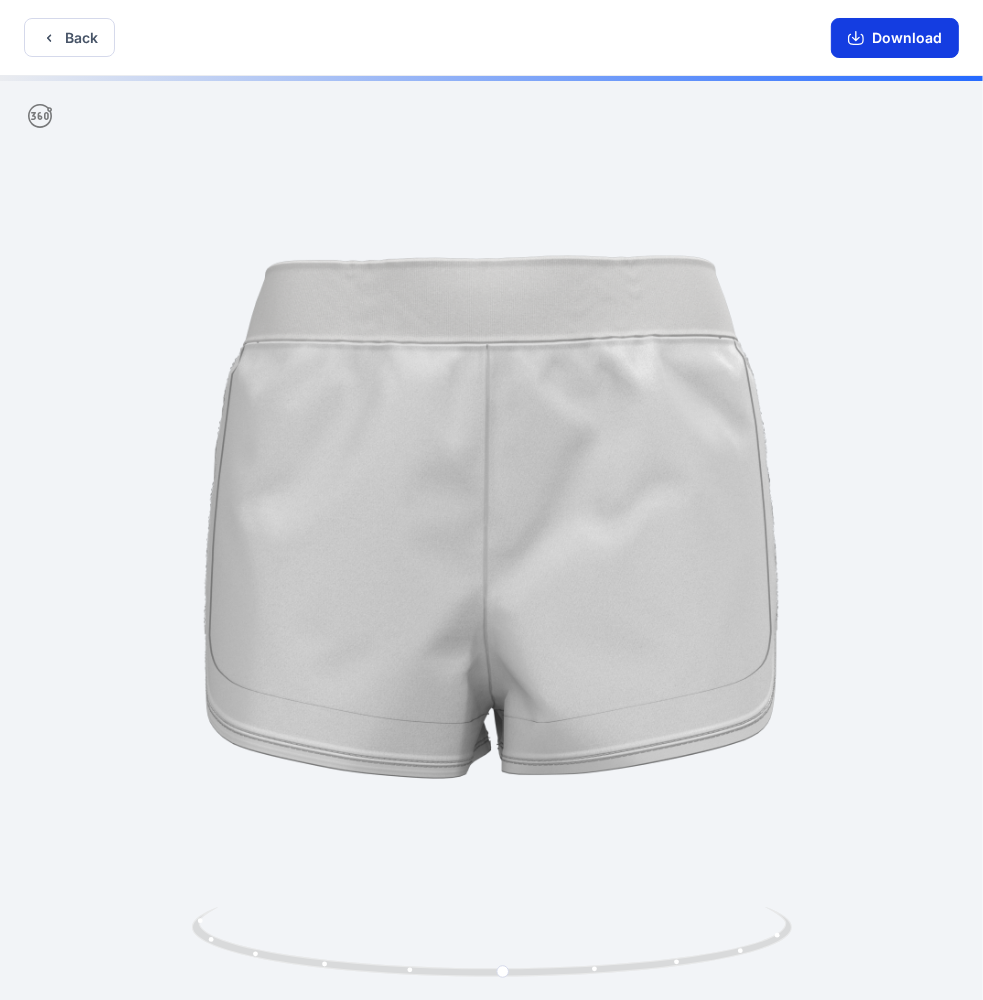 click 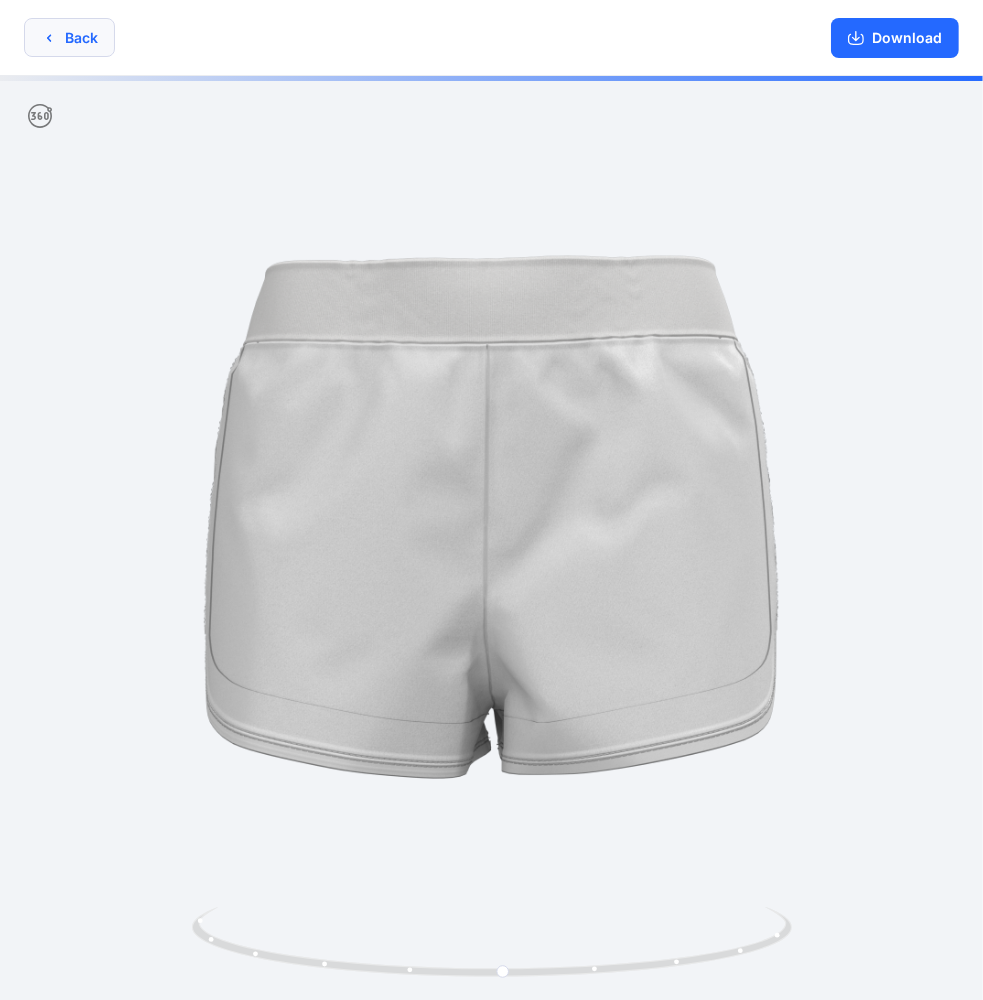 click on "Back" at bounding box center (69, 37) 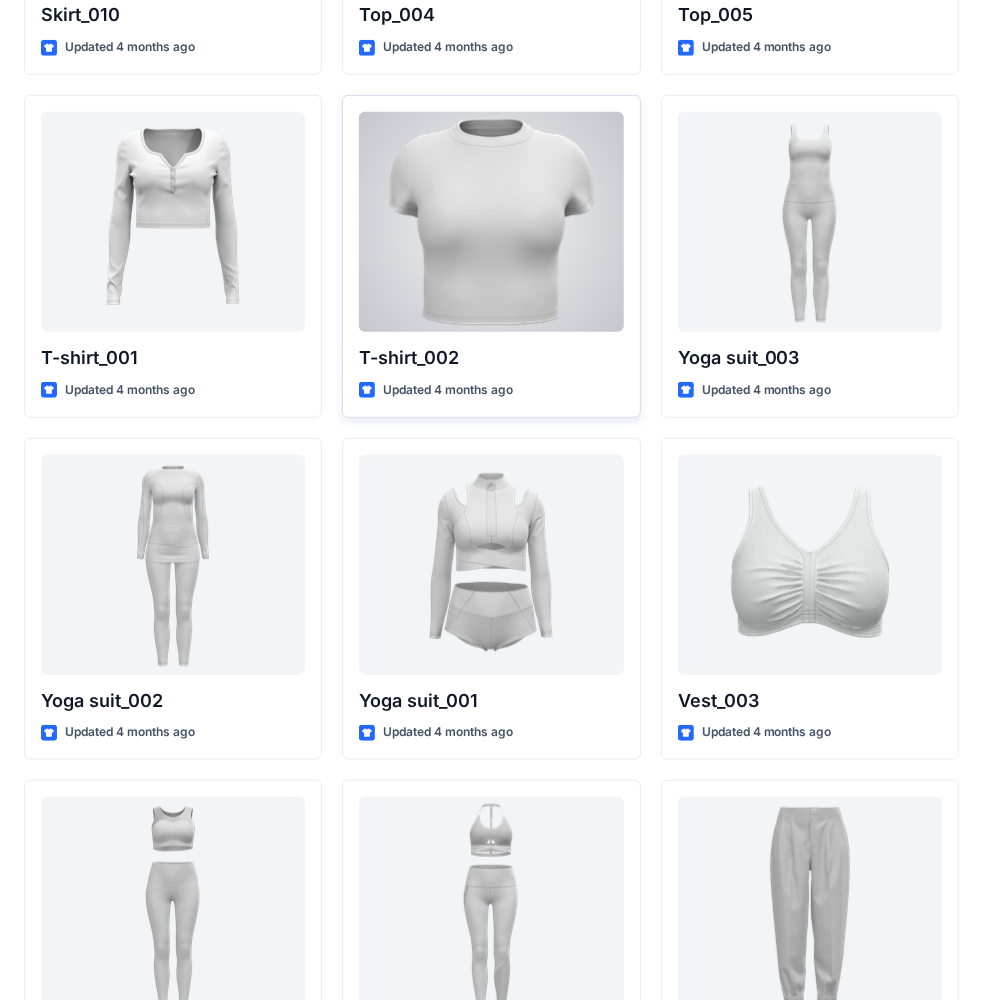 scroll, scrollTop: 10524, scrollLeft: 0, axis: vertical 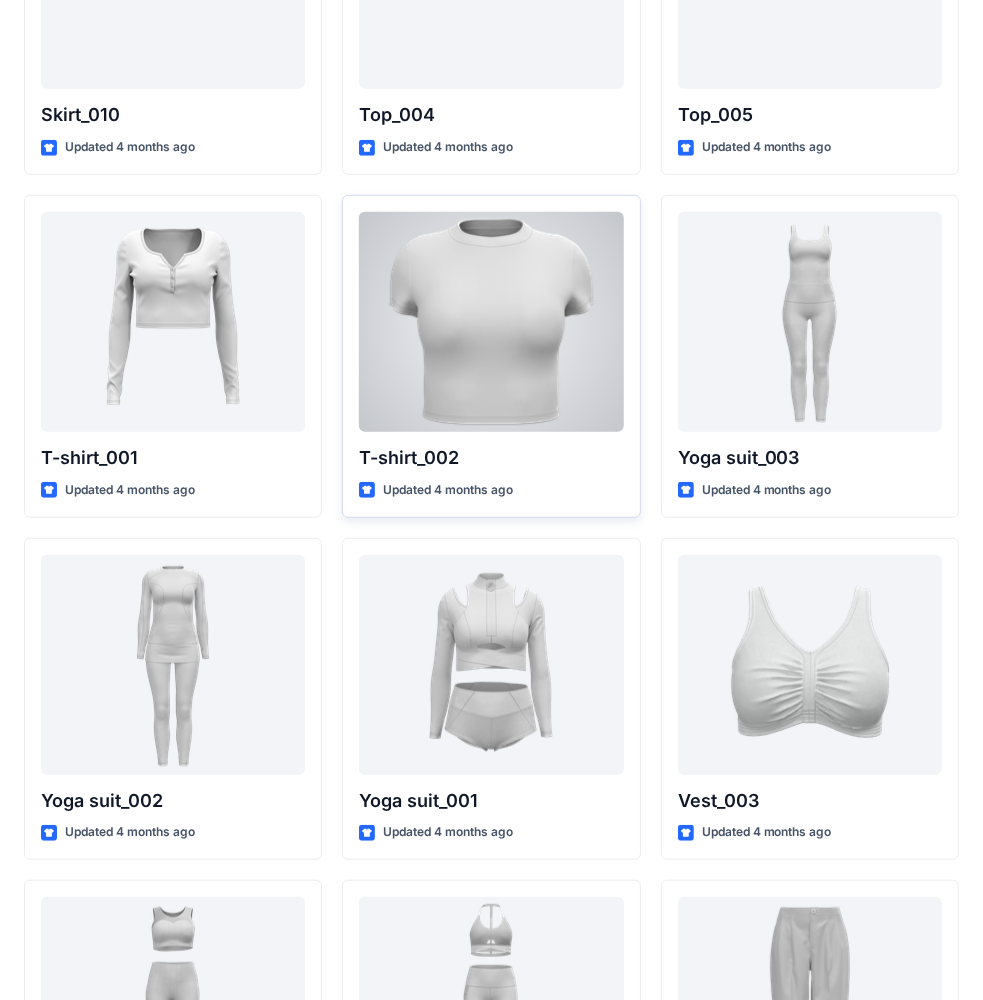 click at bounding box center (491, 322) 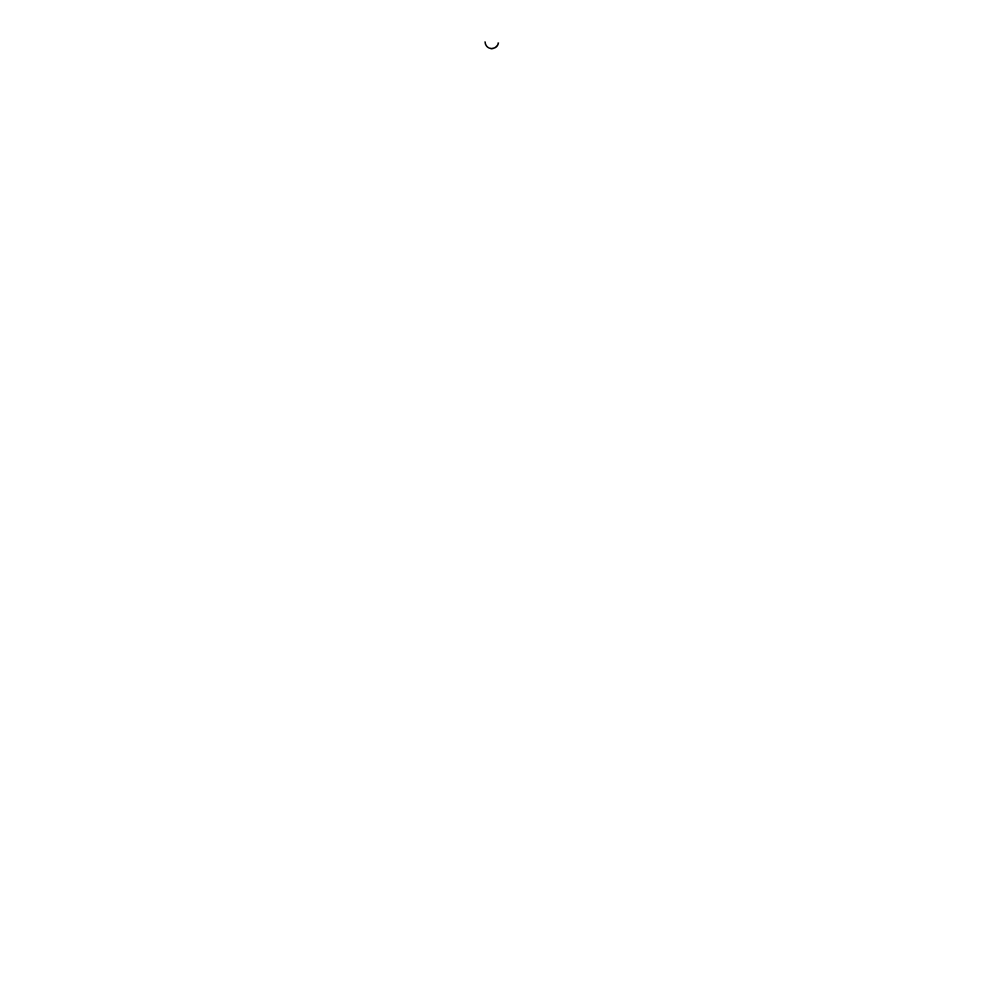 scroll, scrollTop: 0, scrollLeft: 0, axis: both 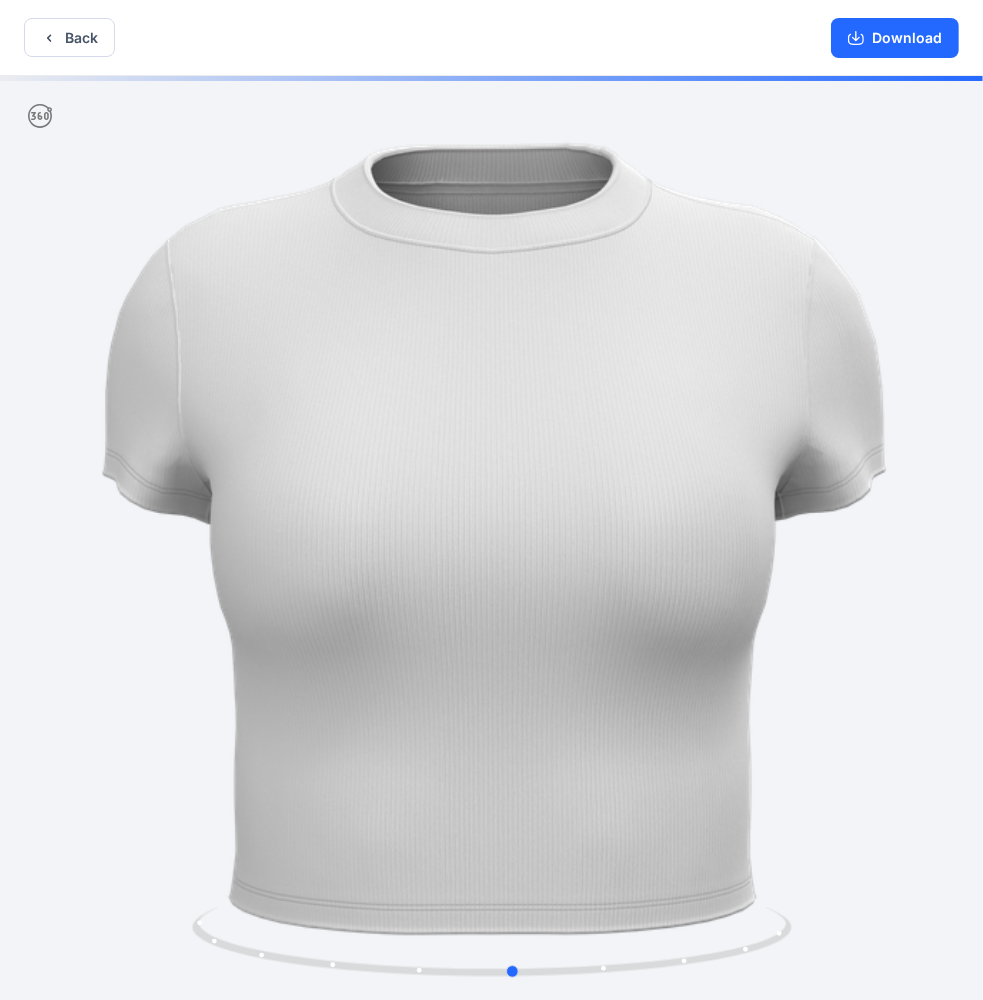 drag, startPoint x: 601, startPoint y: 436, endPoint x: 623, endPoint y: 452, distance: 27.202942 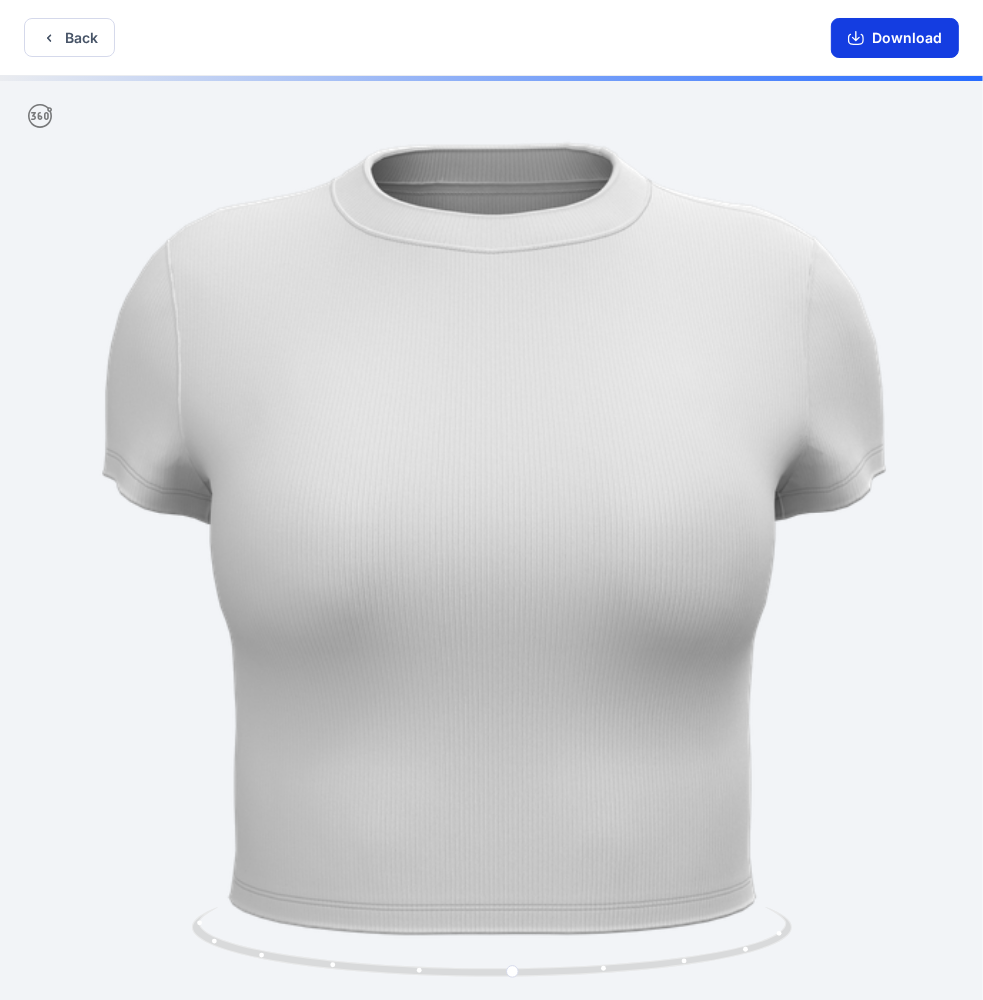 click 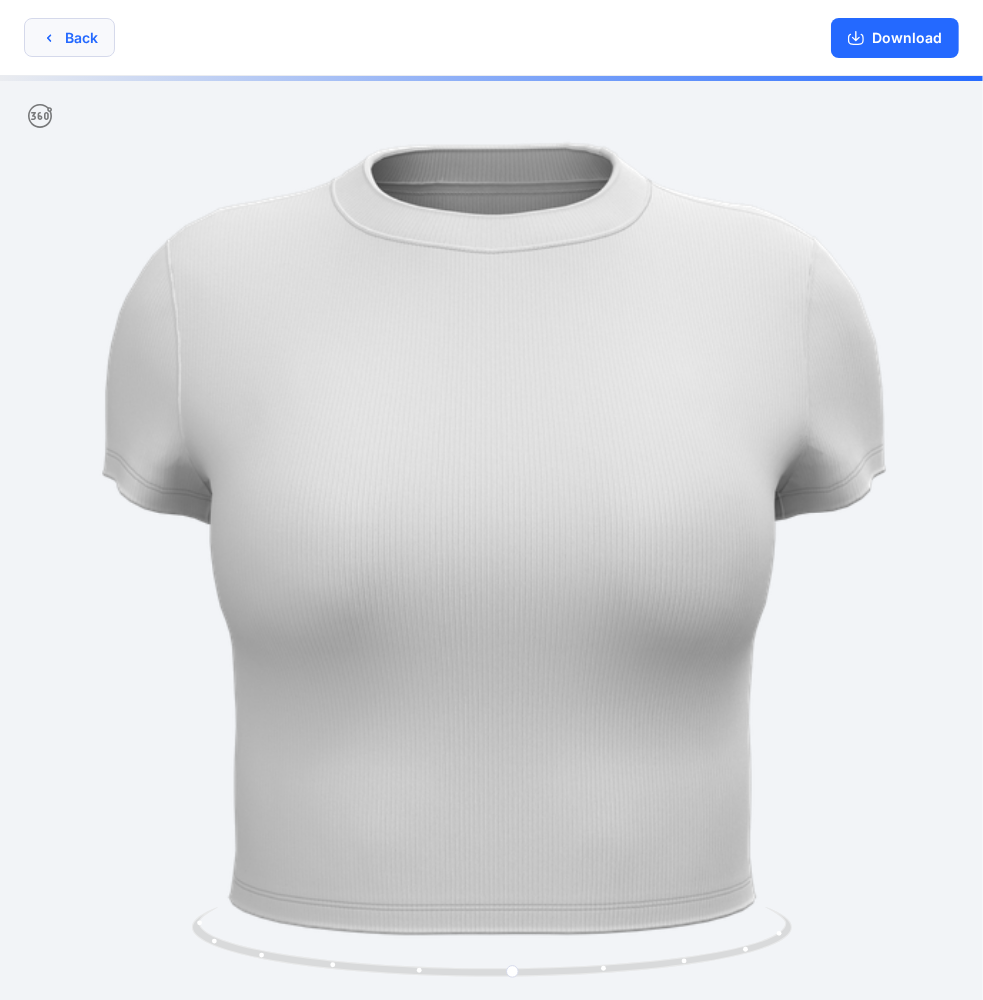 click on "Back" at bounding box center [69, 37] 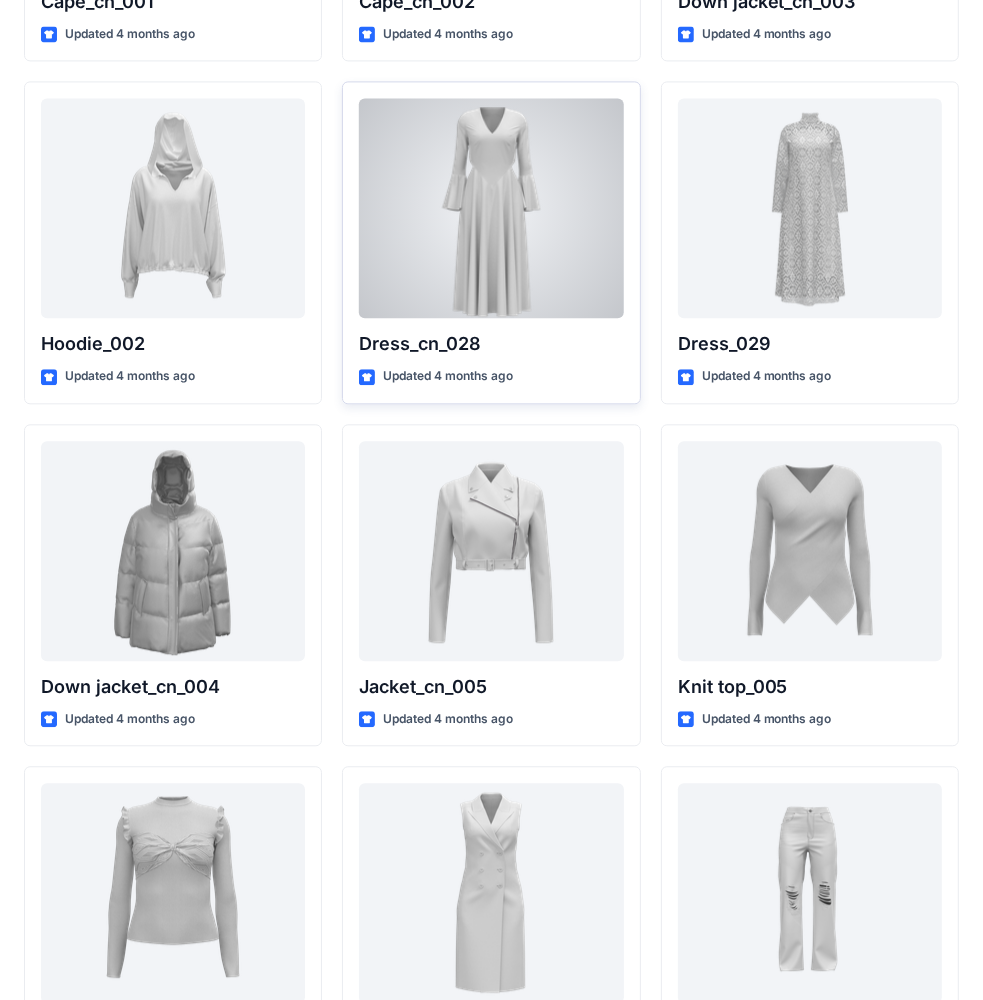scroll, scrollTop: 12862, scrollLeft: 0, axis: vertical 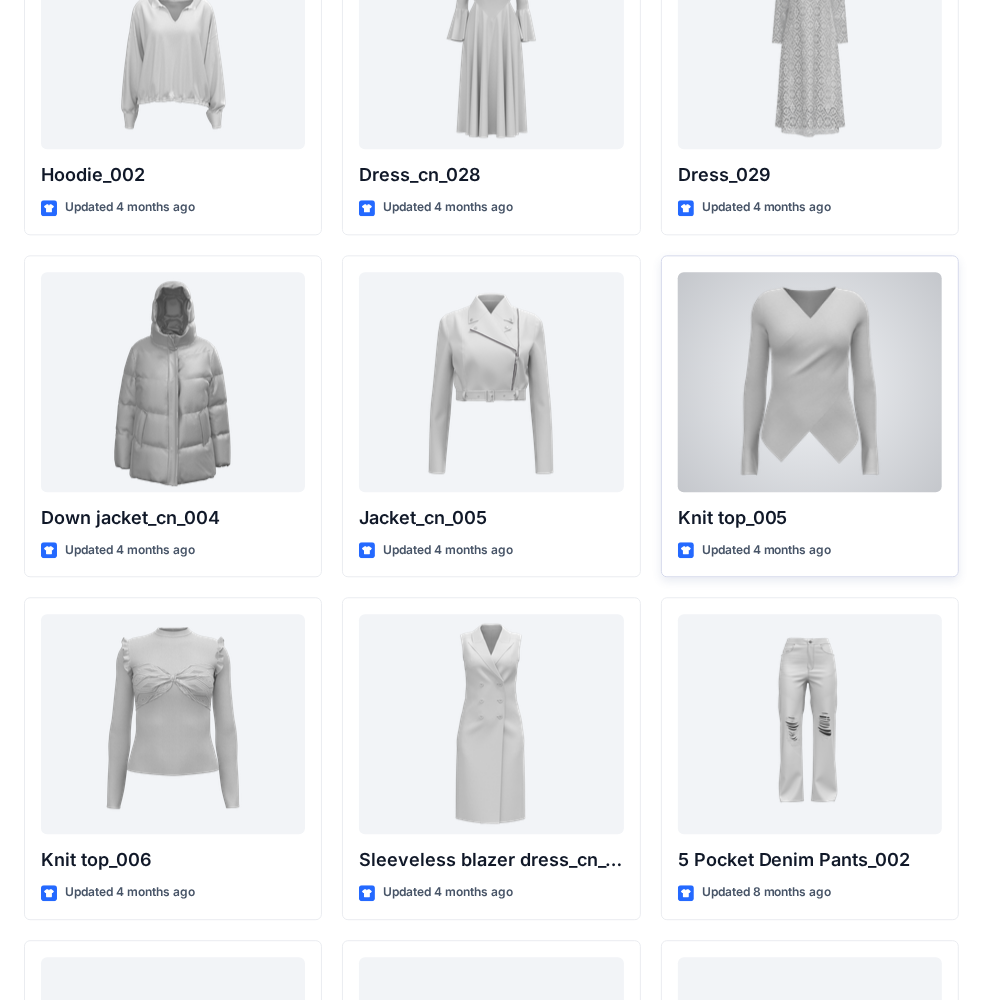 click at bounding box center (810, 382) 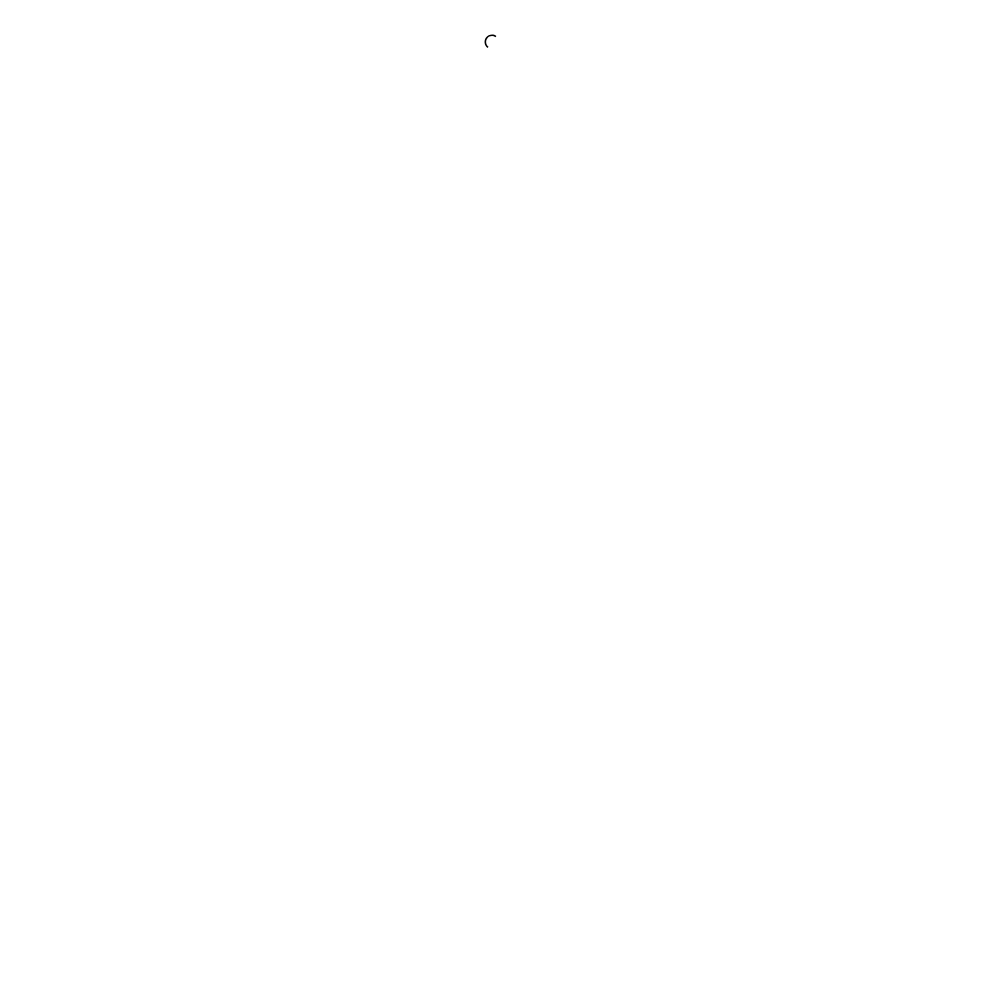 scroll, scrollTop: 0, scrollLeft: 0, axis: both 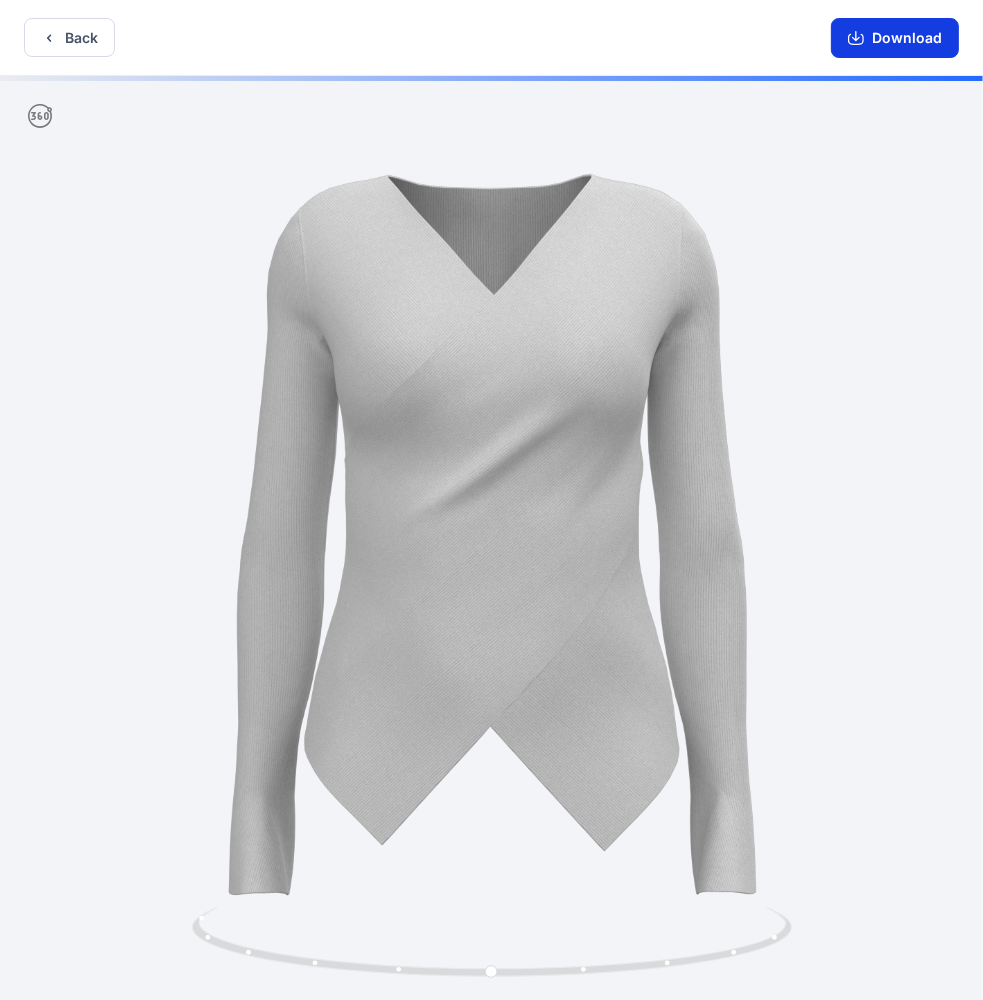 click on "Download" at bounding box center [895, 38] 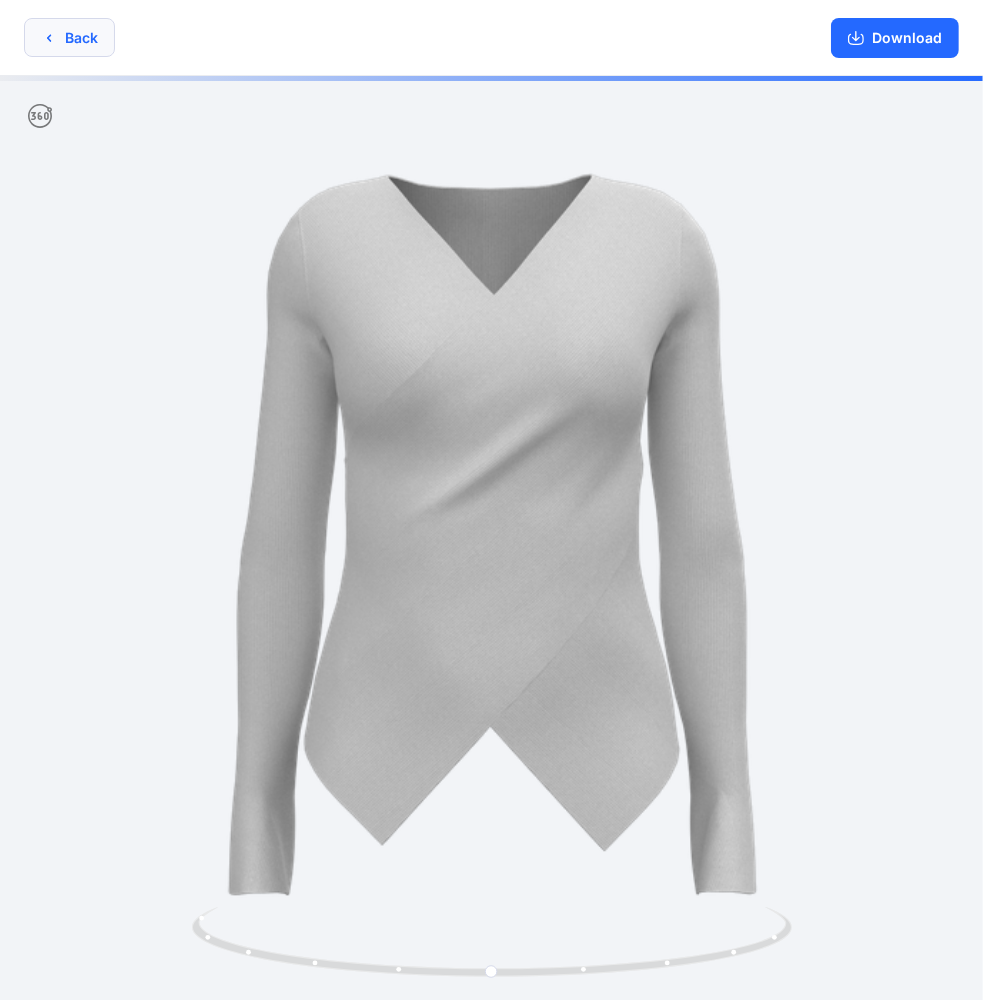 click on "Back" at bounding box center [69, 37] 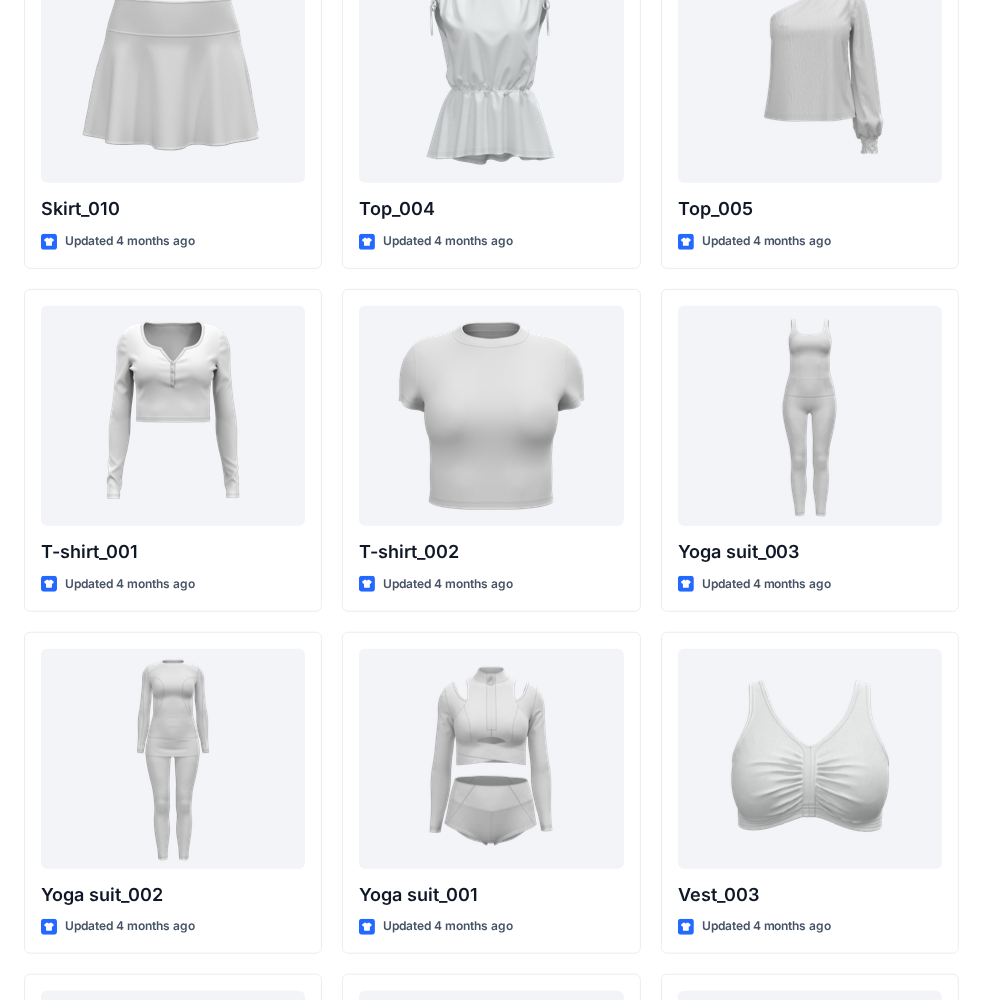 scroll, scrollTop: 10930, scrollLeft: 0, axis: vertical 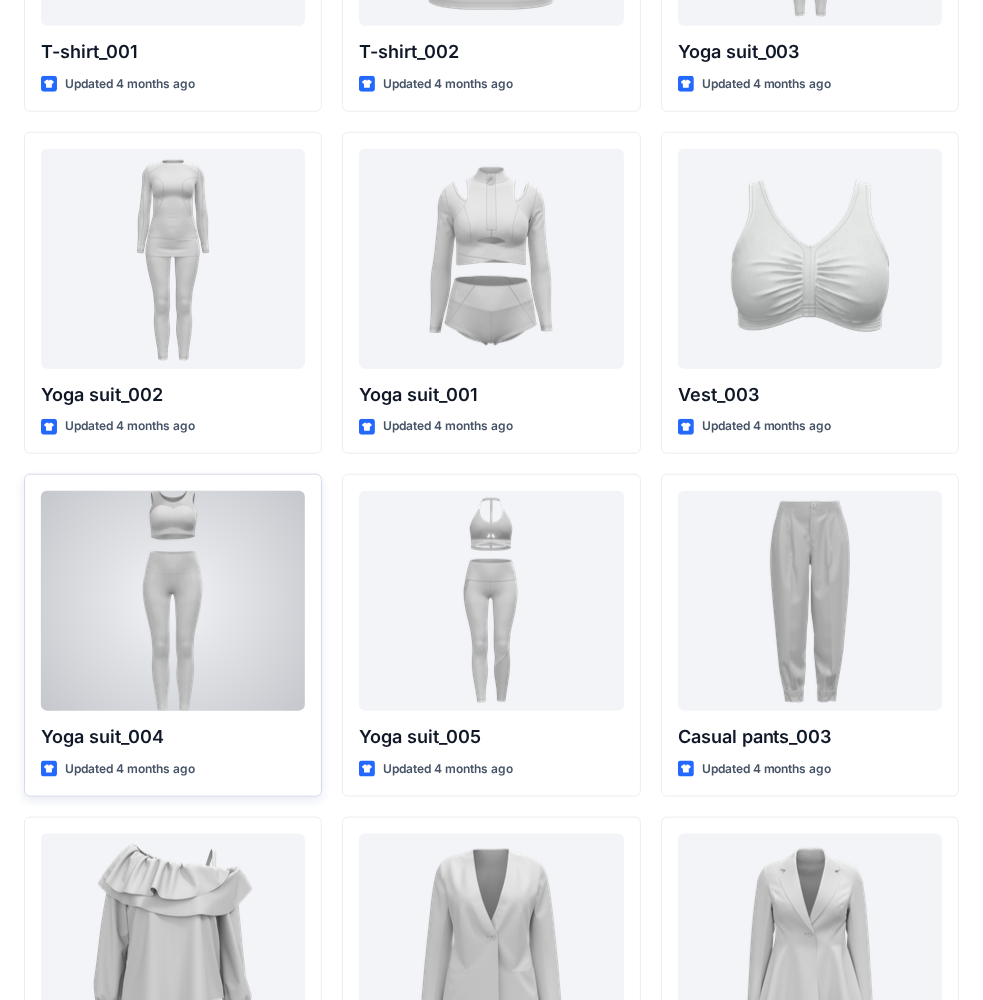 click at bounding box center (173, 601) 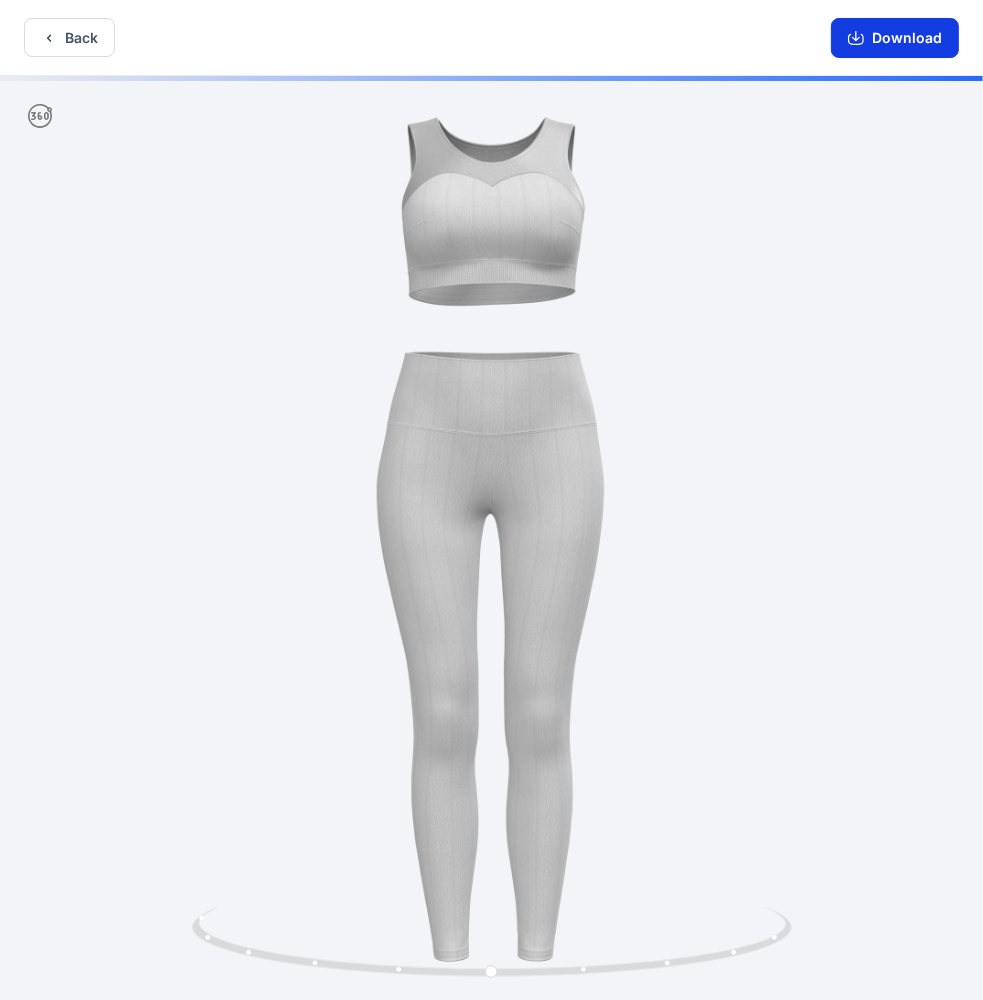 click 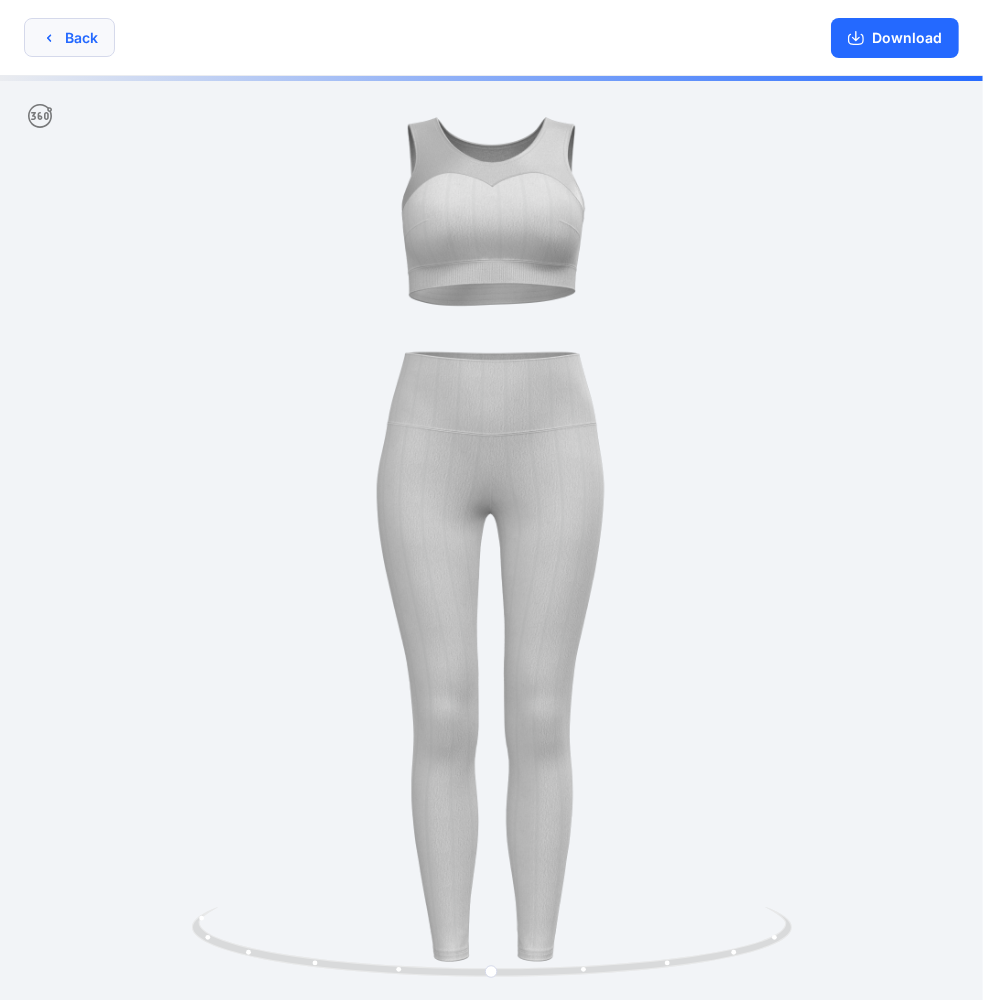 click on "Back" at bounding box center [69, 37] 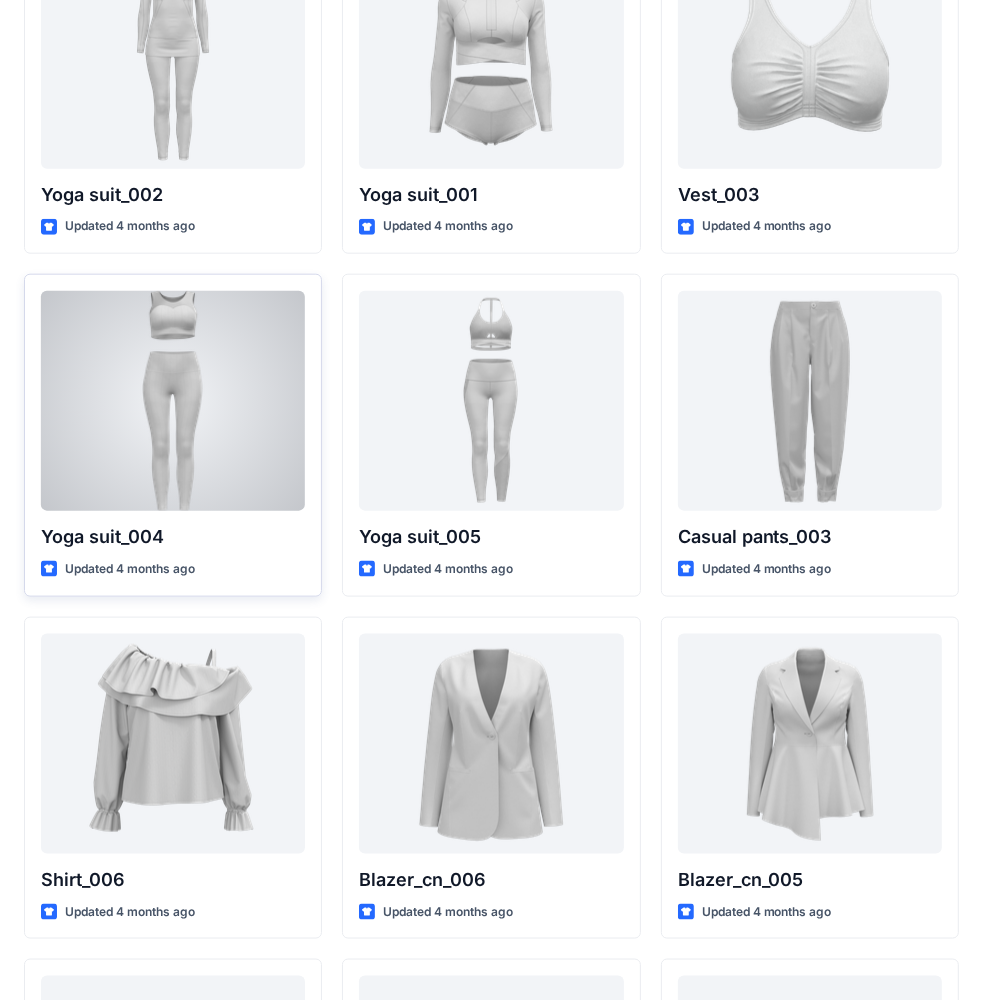 scroll, scrollTop: 11030, scrollLeft: 0, axis: vertical 